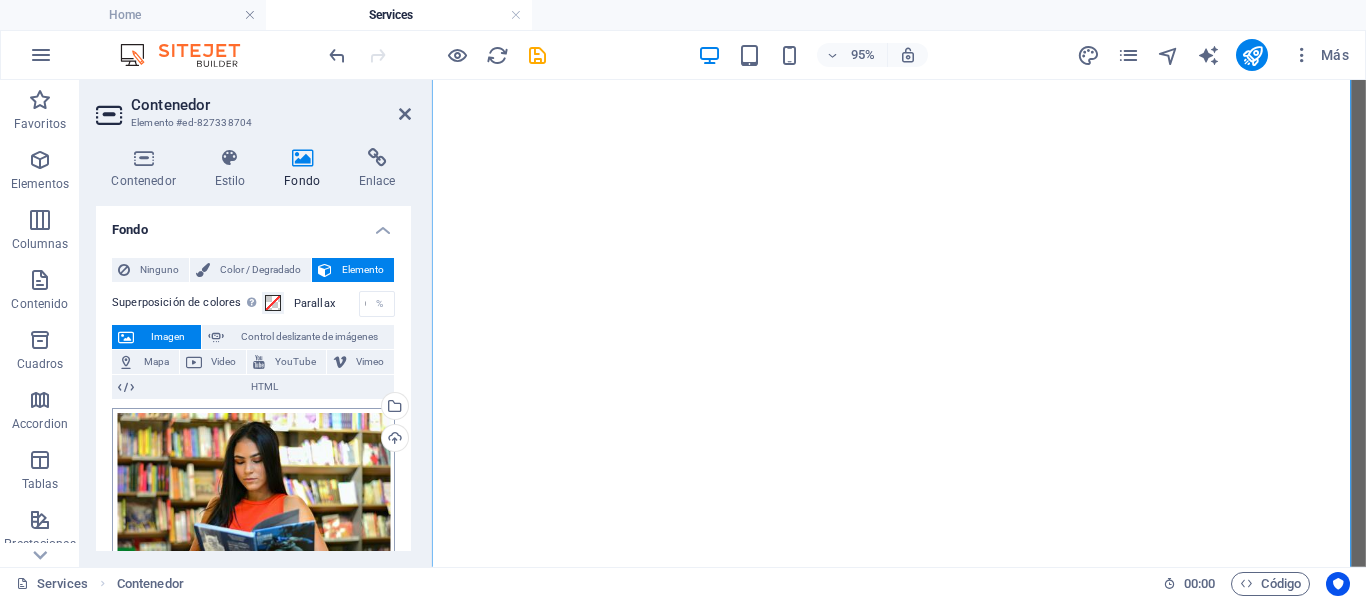 scroll, scrollTop: 0, scrollLeft: 0, axis: both 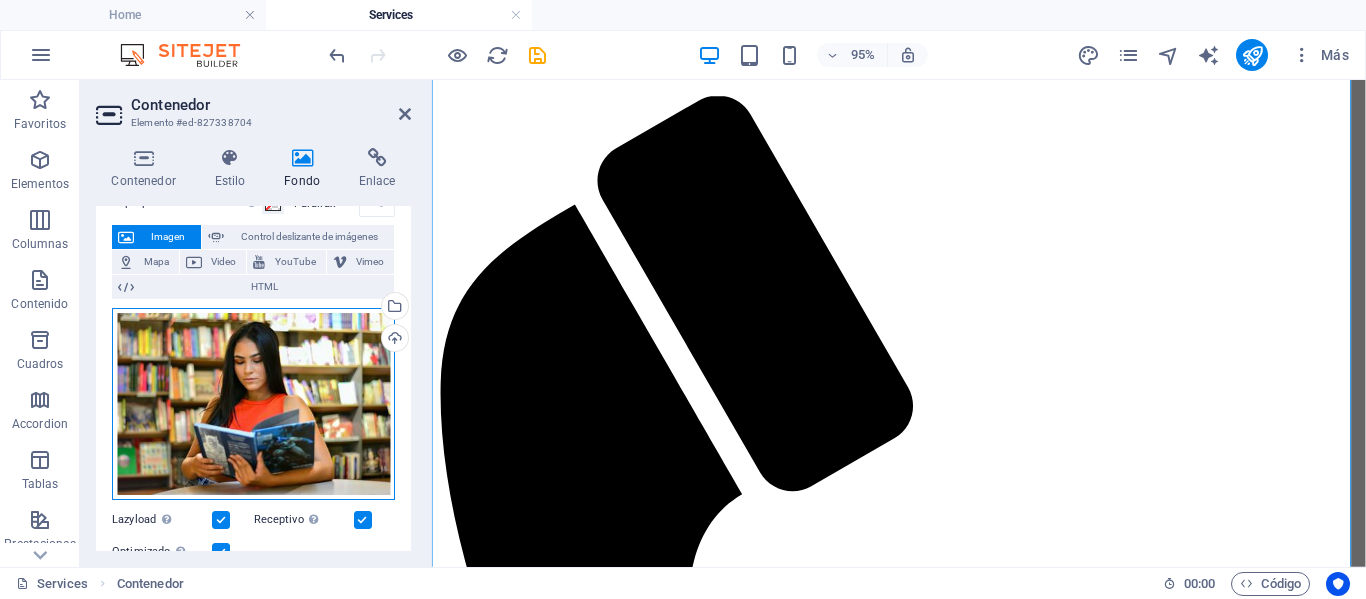 click on "Arrastra archivos aquí, haz clic para escoger archivos o  selecciona archivos de Archivos o de nuestra galería gratuita de fotos y vídeos" at bounding box center (253, 404) 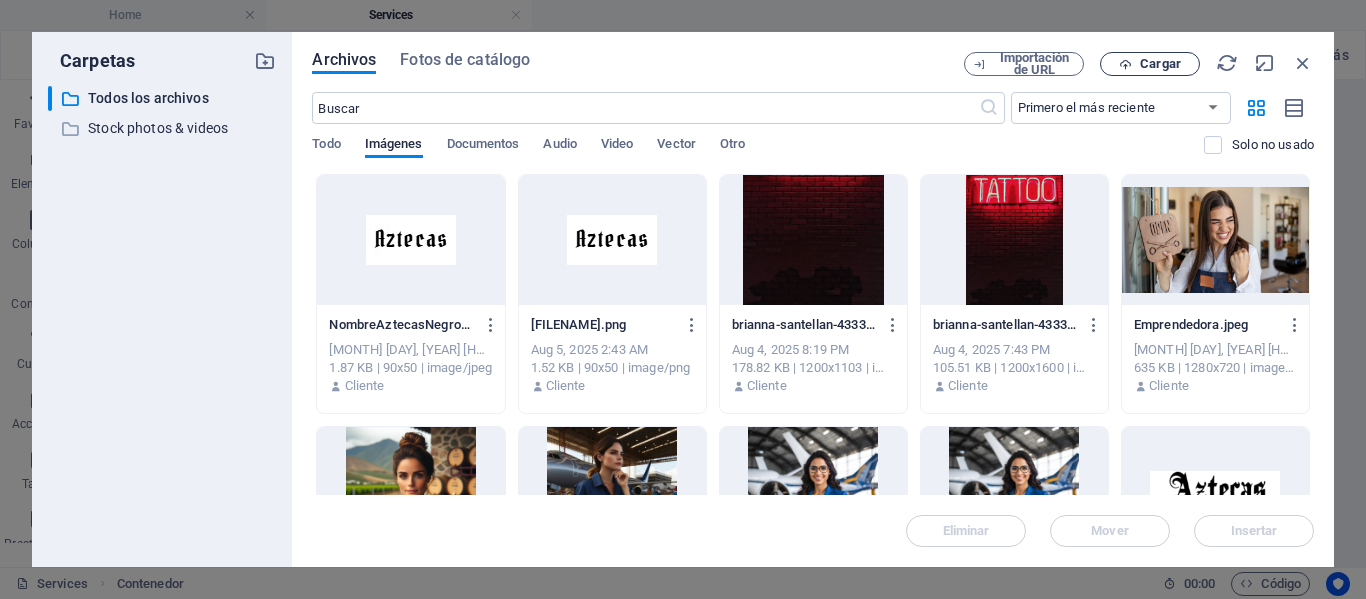 click on "Cargar" at bounding box center (1160, 64) 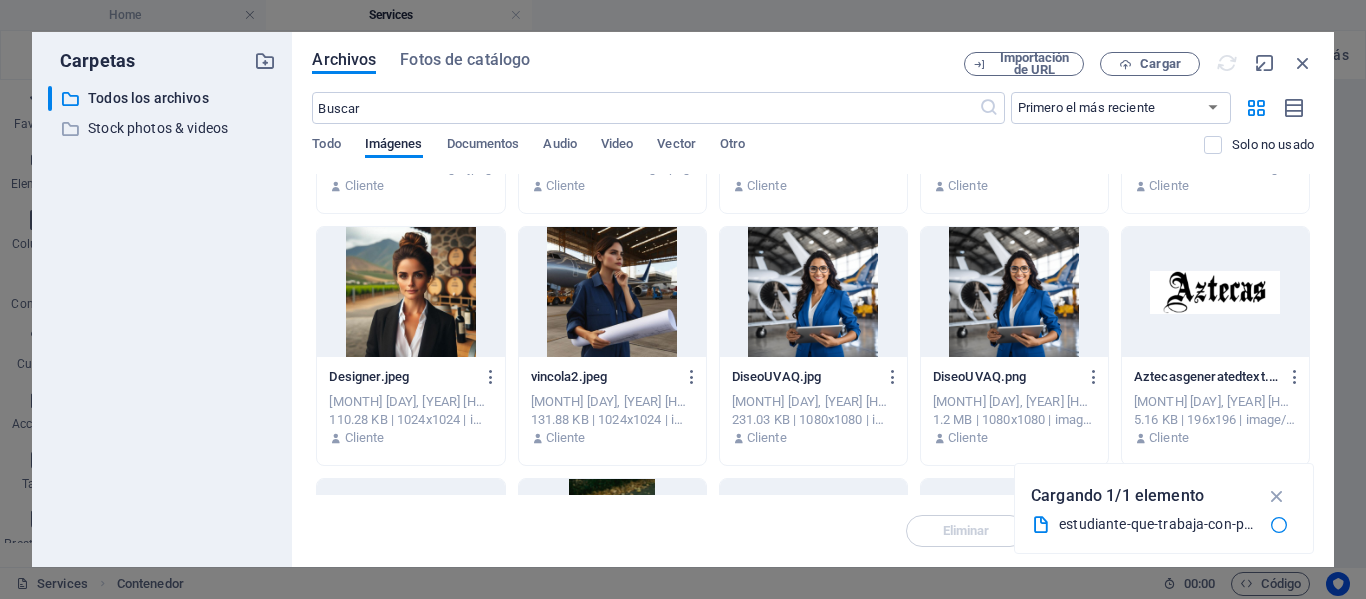 scroll, scrollTop: 0, scrollLeft: 0, axis: both 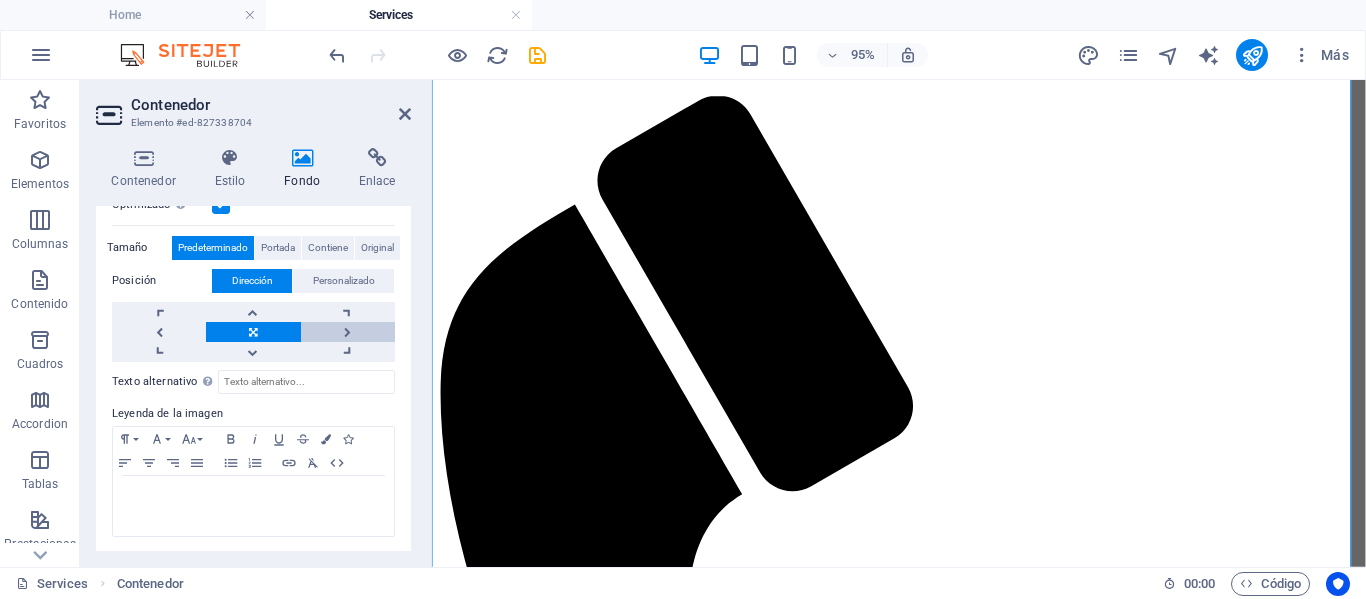 click at bounding box center (348, 332) 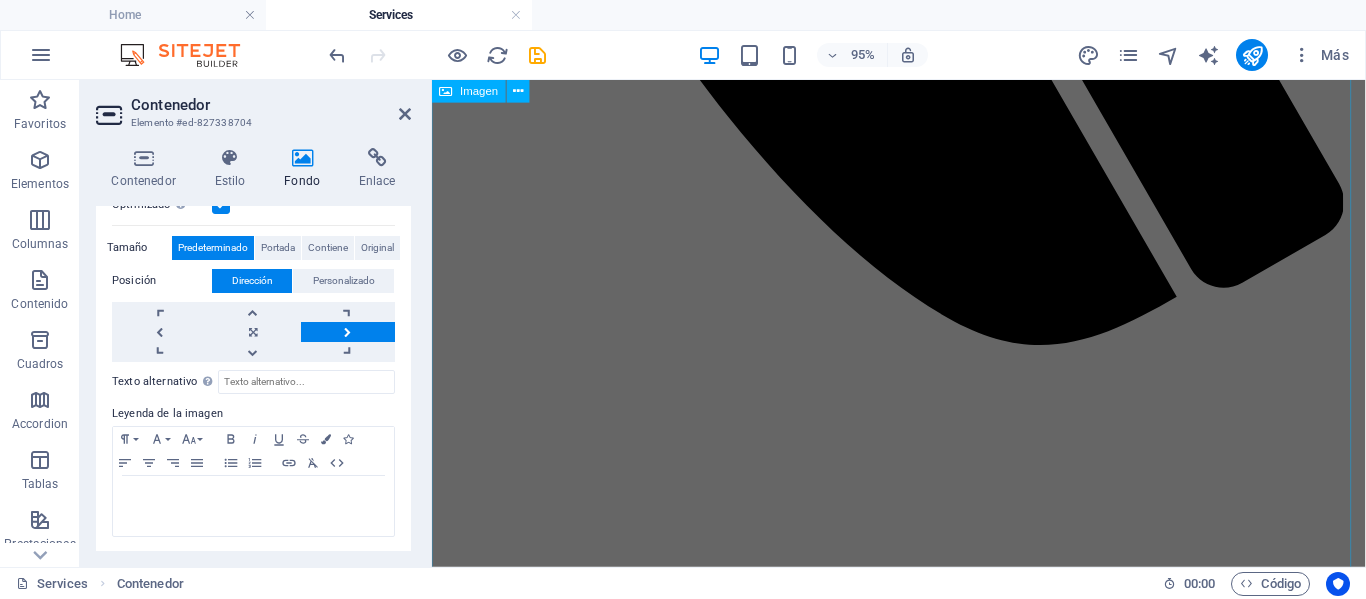 scroll, scrollTop: 2000, scrollLeft: 0, axis: vertical 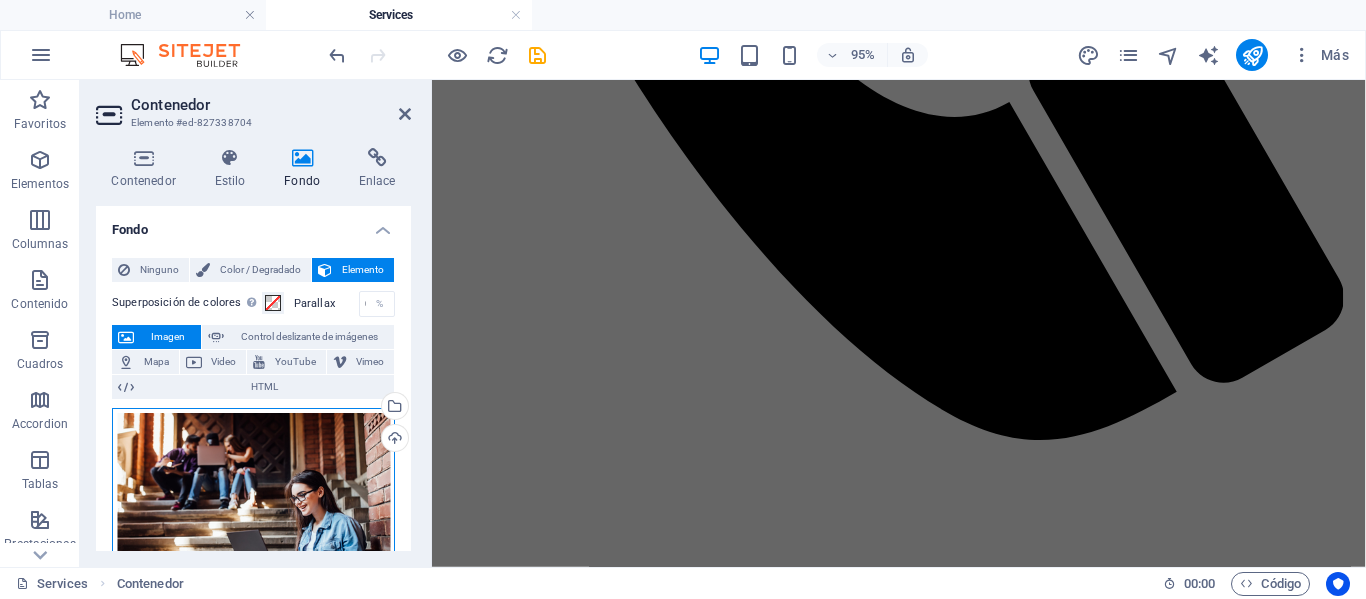 click on "Arrastra archivos aquí, haz clic para escoger archivos o  selecciona archivos de Archivos o de nuestra galería gratuita de fotos y vídeos" at bounding box center [253, 504] 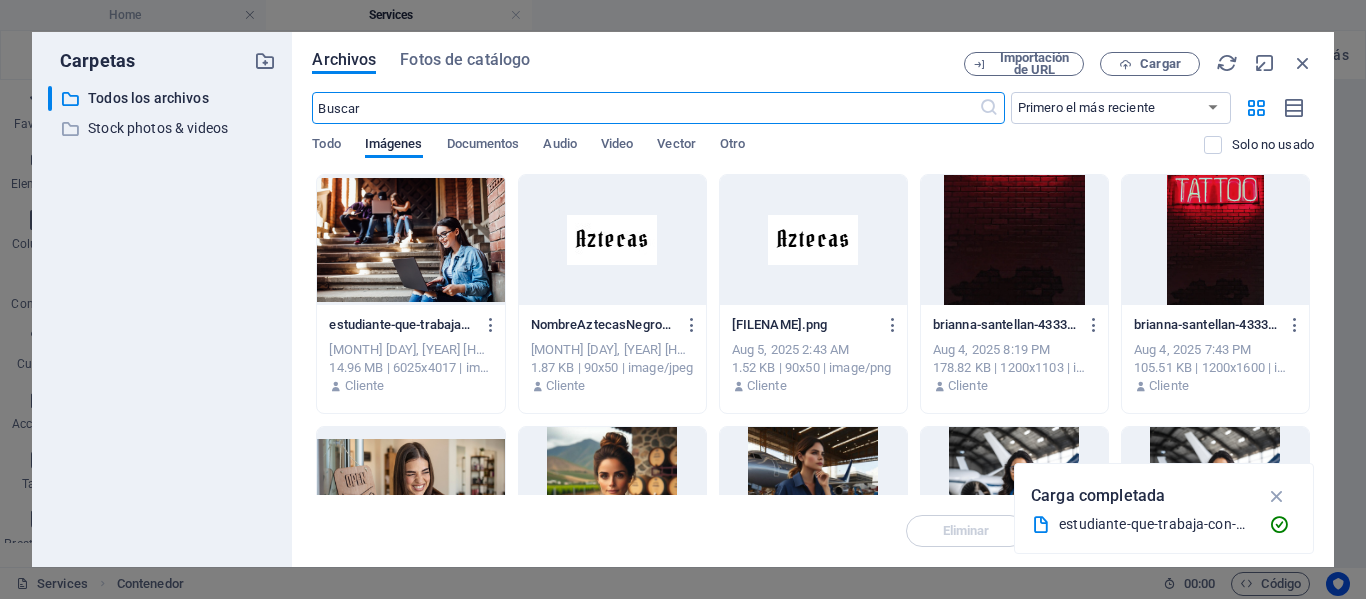 scroll, scrollTop: 702, scrollLeft: 0, axis: vertical 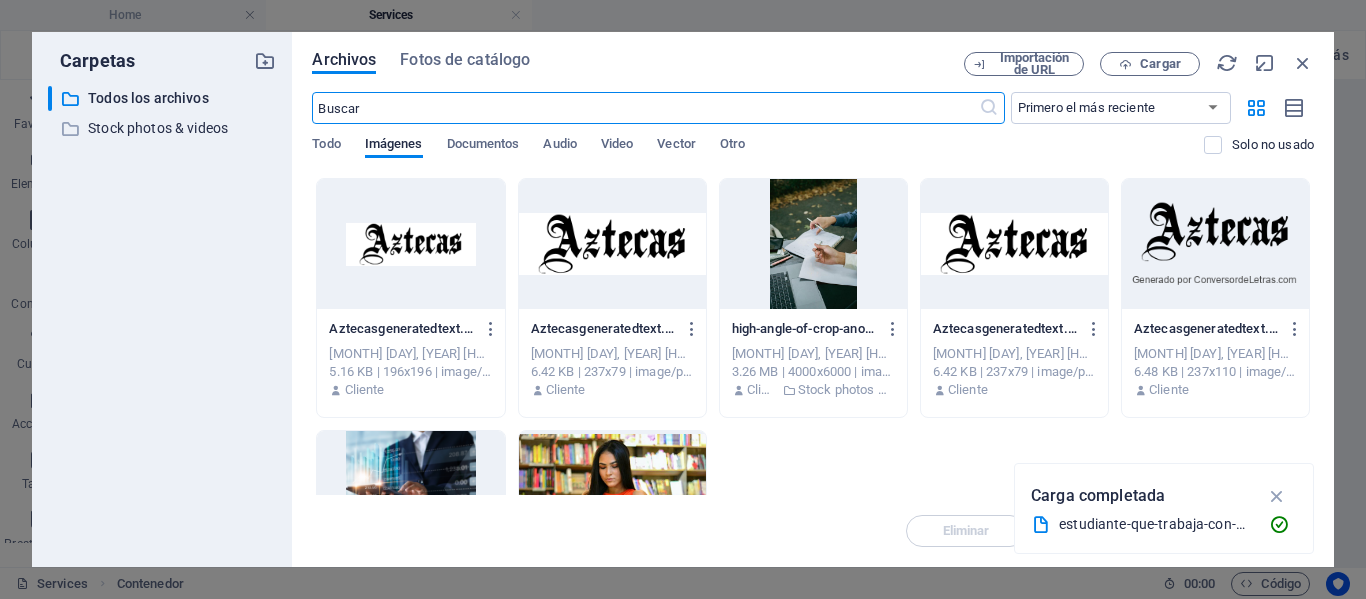 click at bounding box center [813, 244] 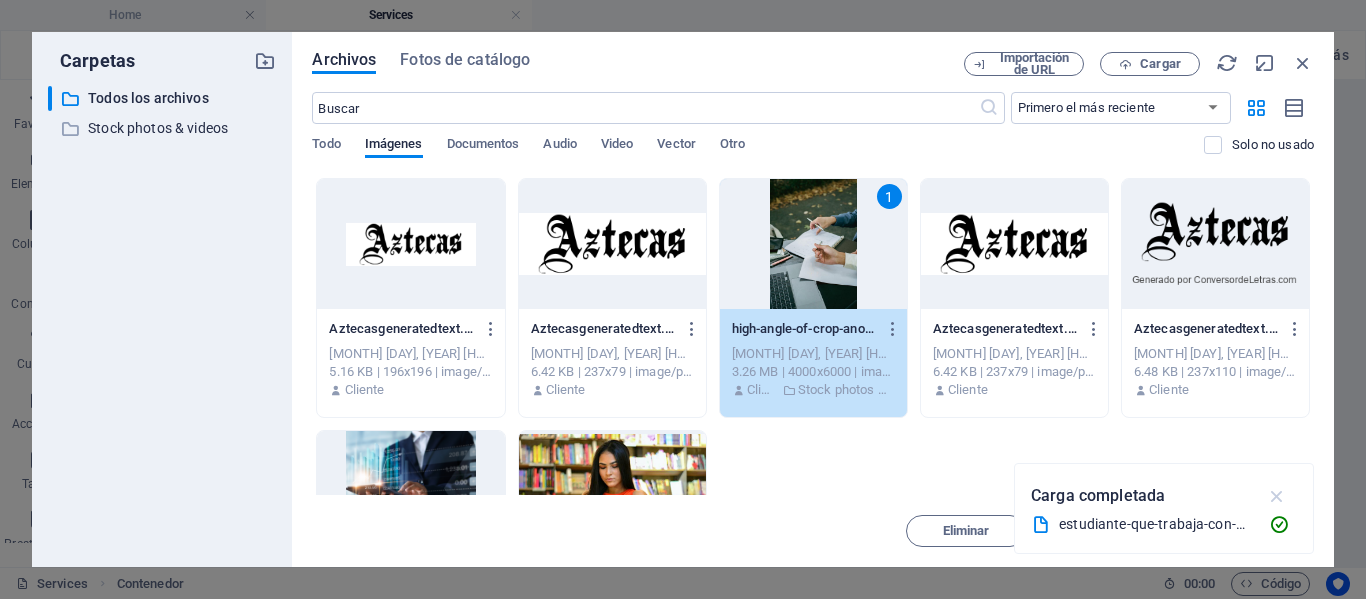 click at bounding box center [1277, 496] 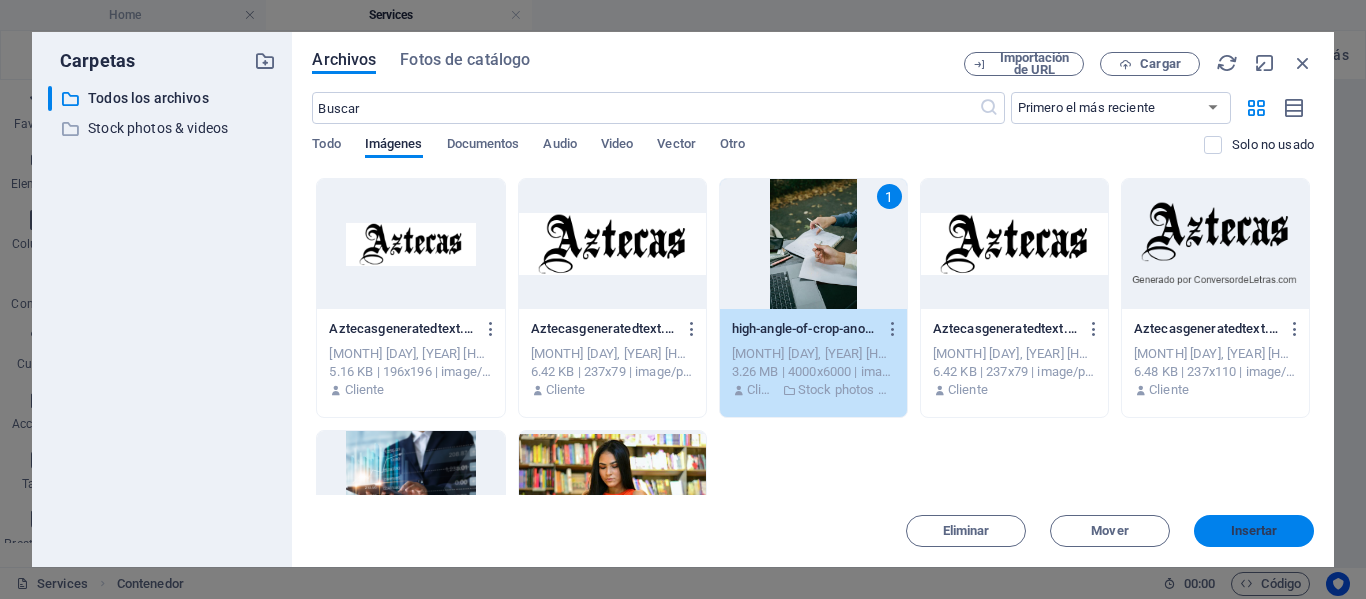 click on "Insertar" at bounding box center (1254, 531) 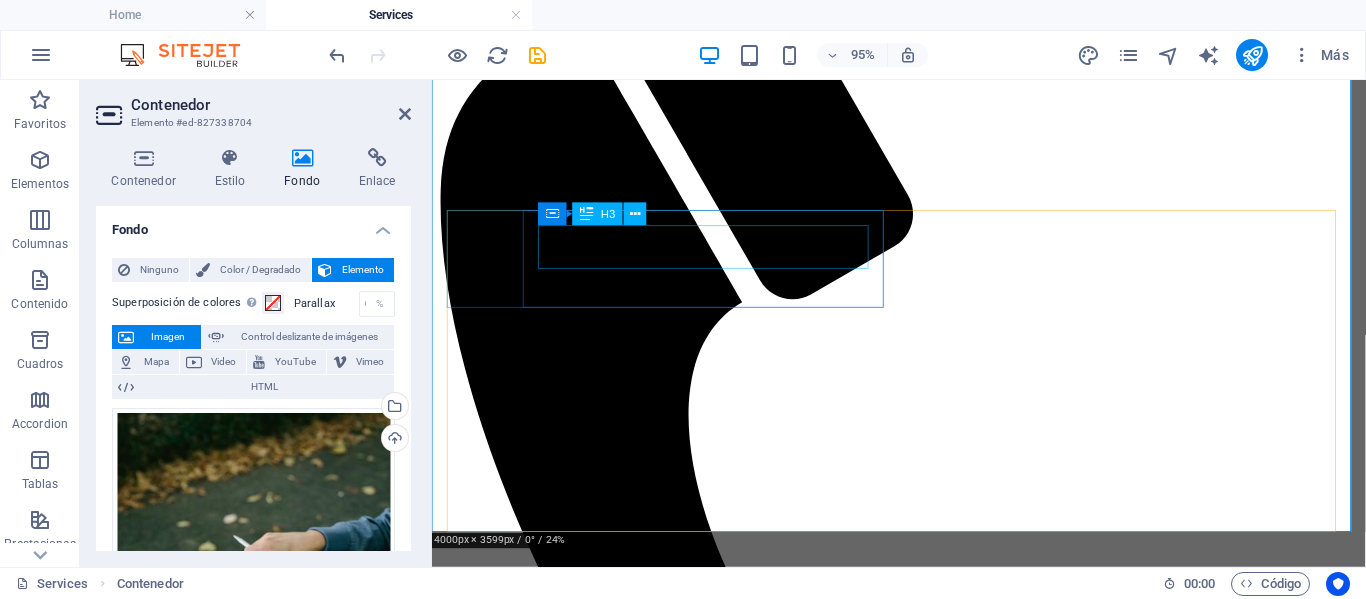 scroll, scrollTop: 1502, scrollLeft: 0, axis: vertical 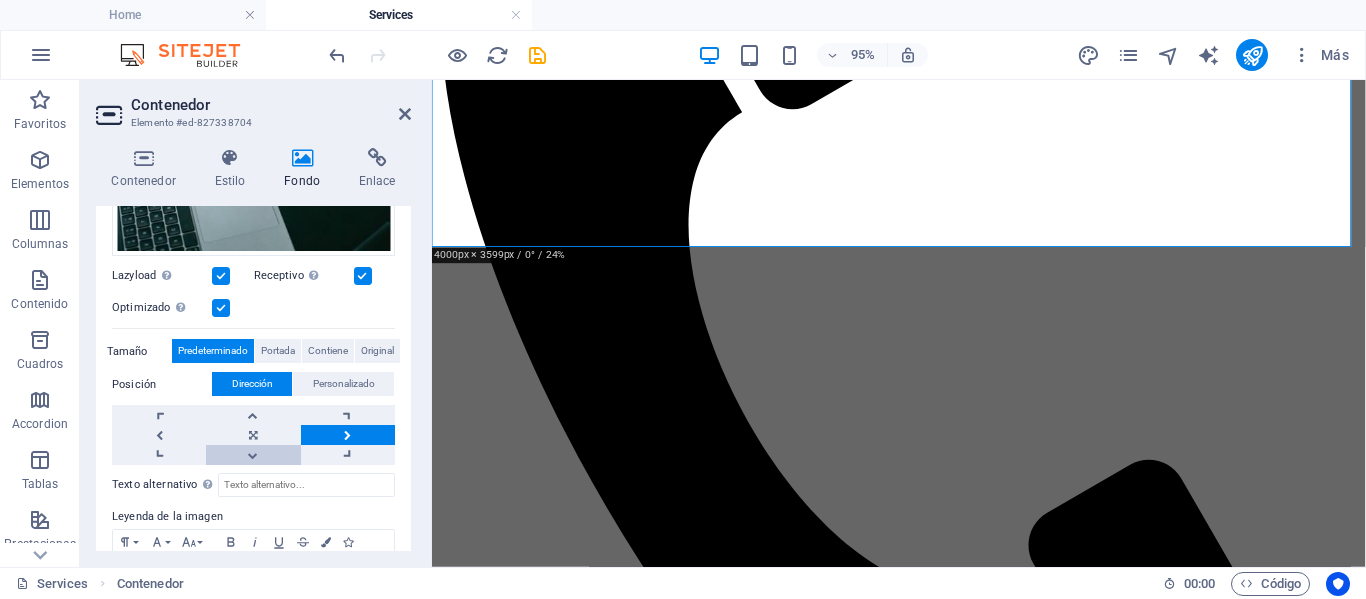 click at bounding box center (253, 455) 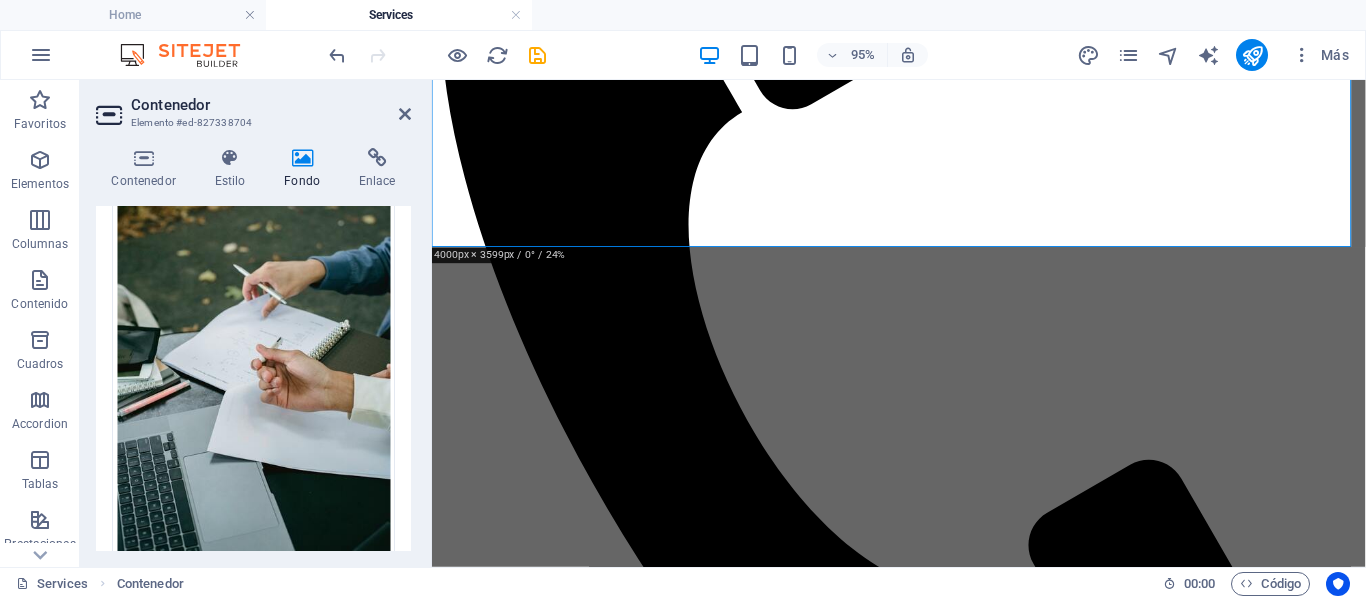 scroll, scrollTop: 671, scrollLeft: 0, axis: vertical 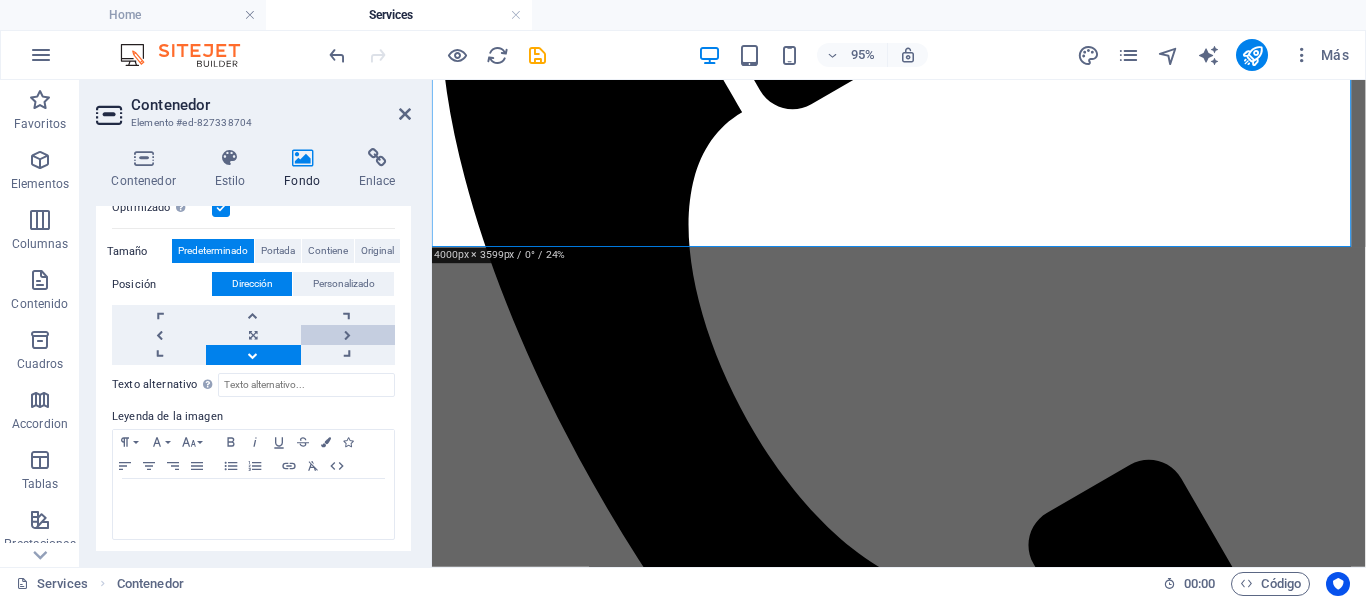 click at bounding box center [348, 335] 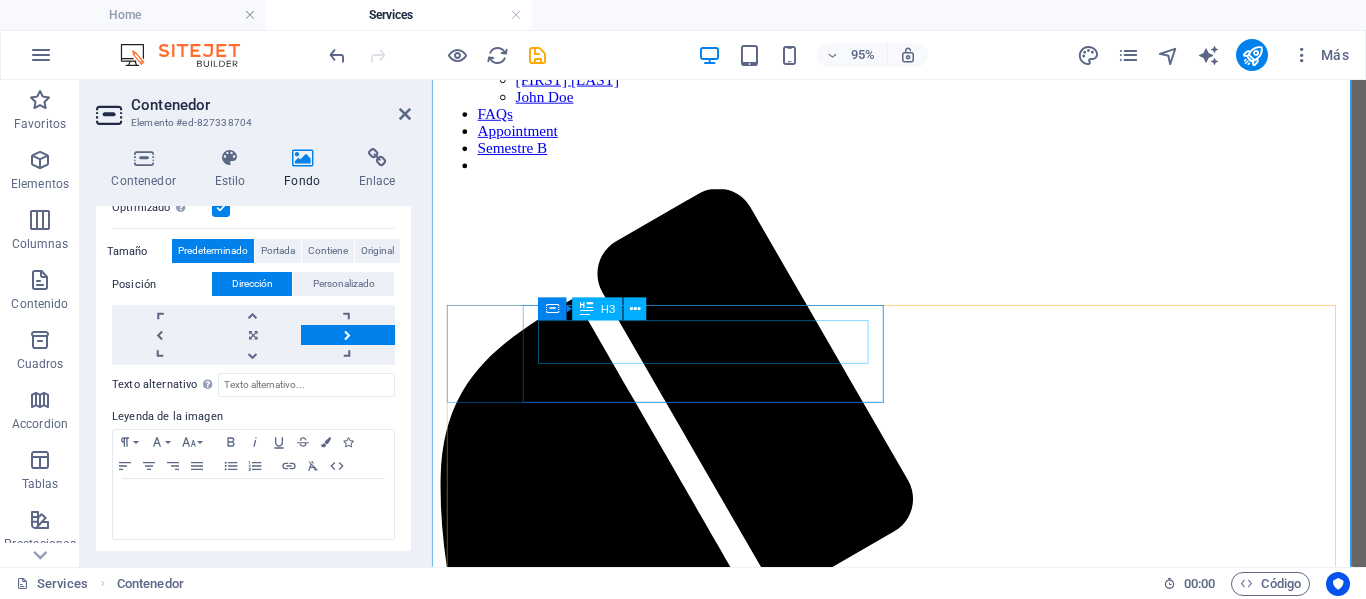 scroll, scrollTop: 1102, scrollLeft: 0, axis: vertical 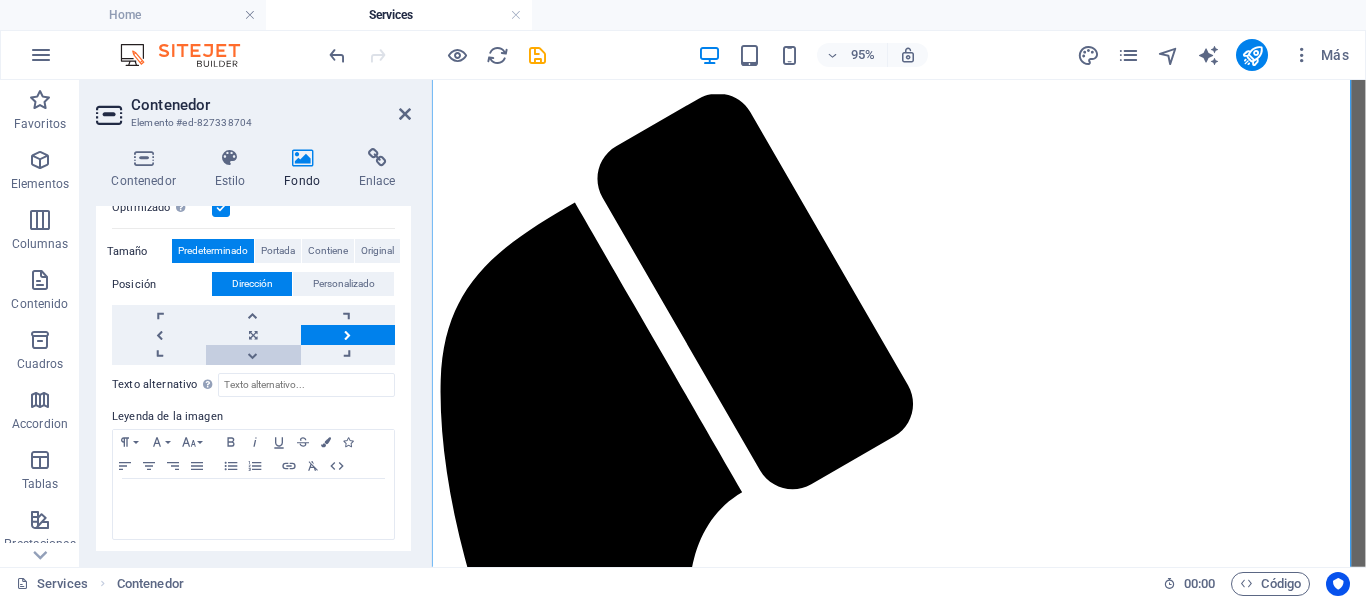 click at bounding box center [253, 355] 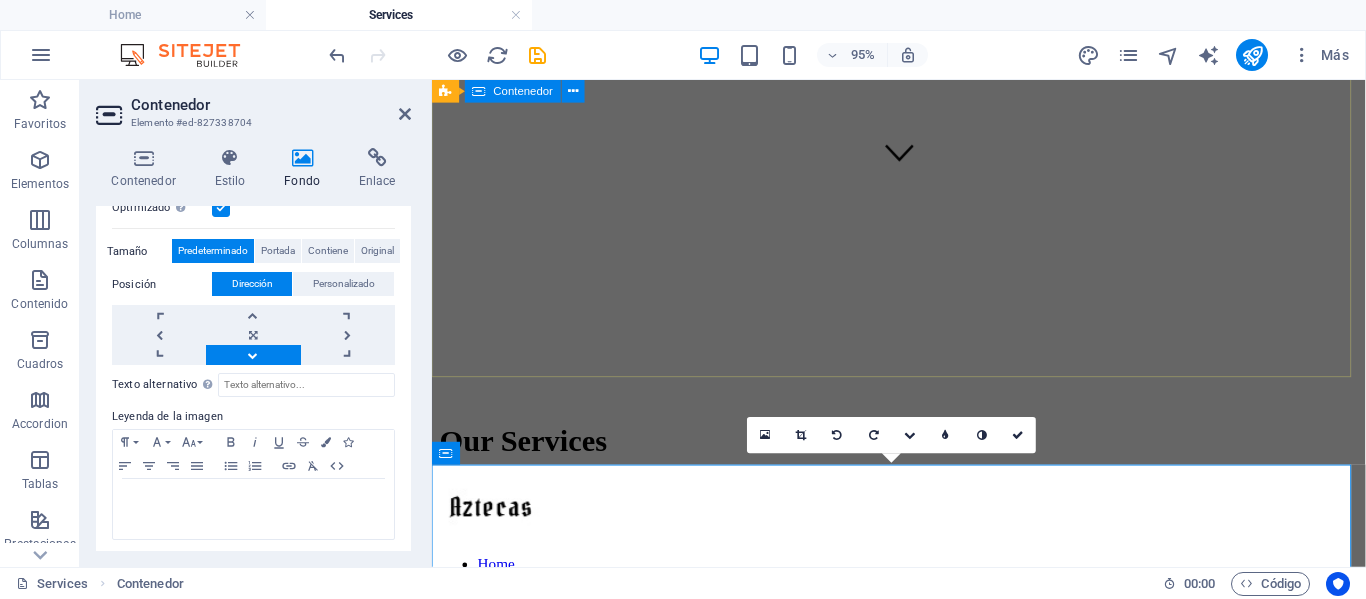 scroll, scrollTop: 502, scrollLeft: 0, axis: vertical 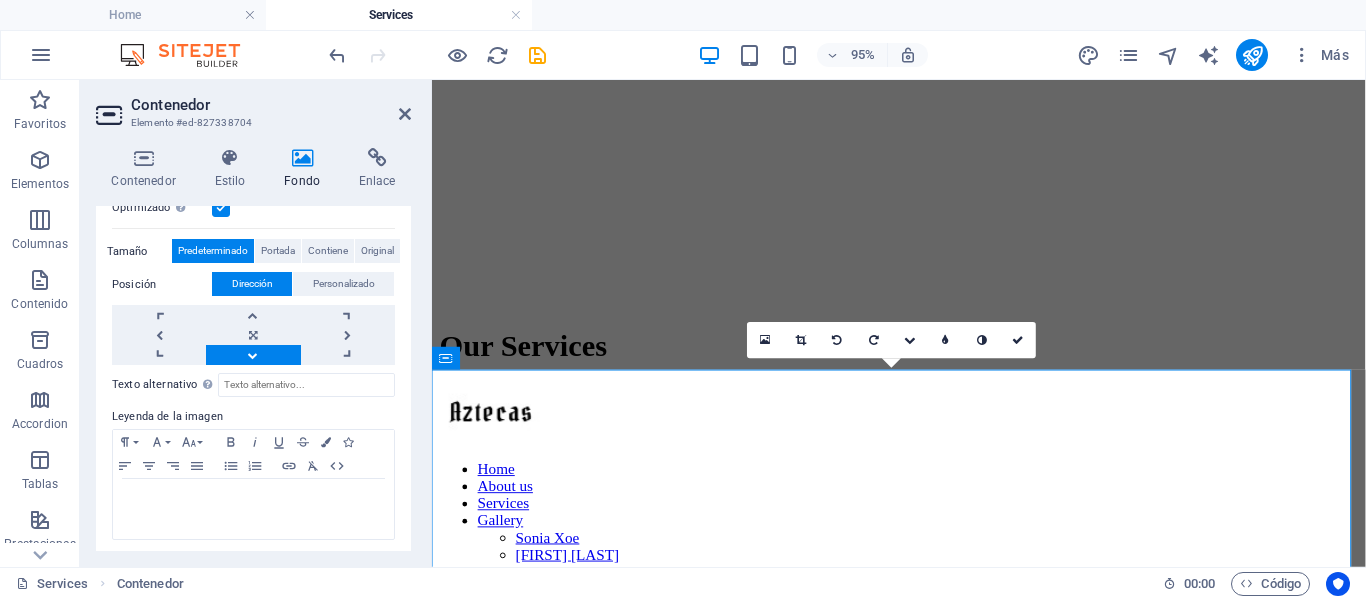 click at bounding box center (302, 158) 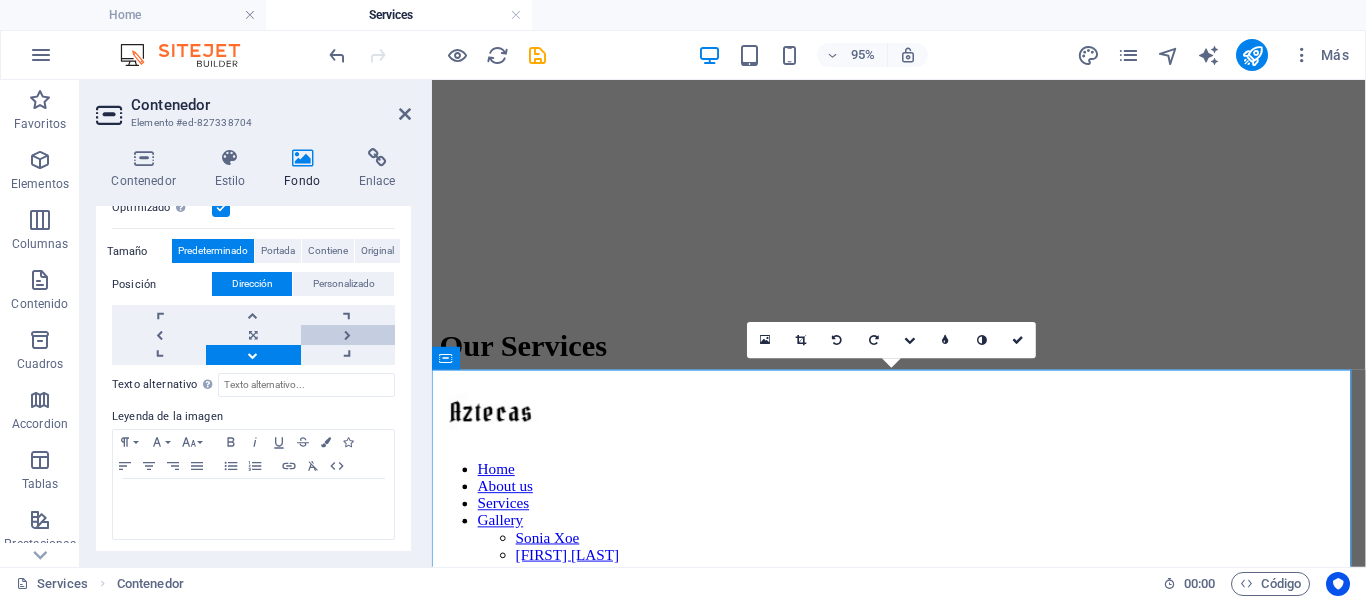 scroll, scrollTop: 171, scrollLeft: 0, axis: vertical 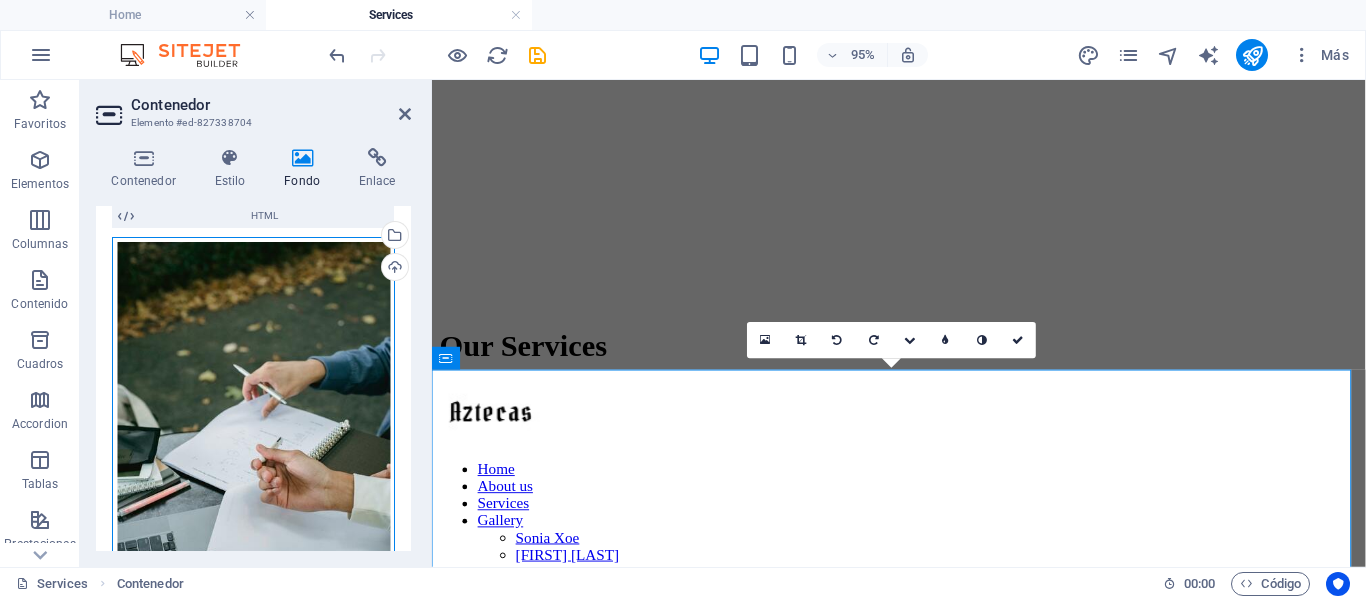 click on "Arrastra archivos aquí, haz clic para escoger archivos o  selecciona archivos de Archivos o de nuestra galería gratuita de fotos y vídeos" at bounding box center (253, 447) 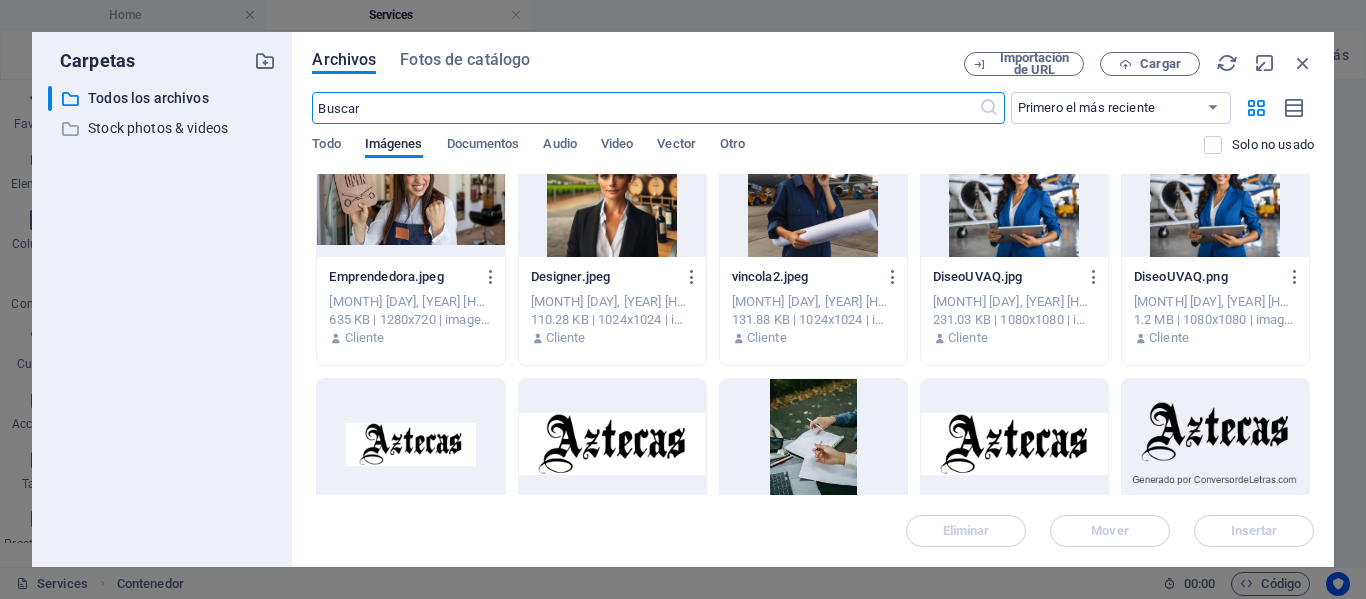 scroll, scrollTop: 200, scrollLeft: 0, axis: vertical 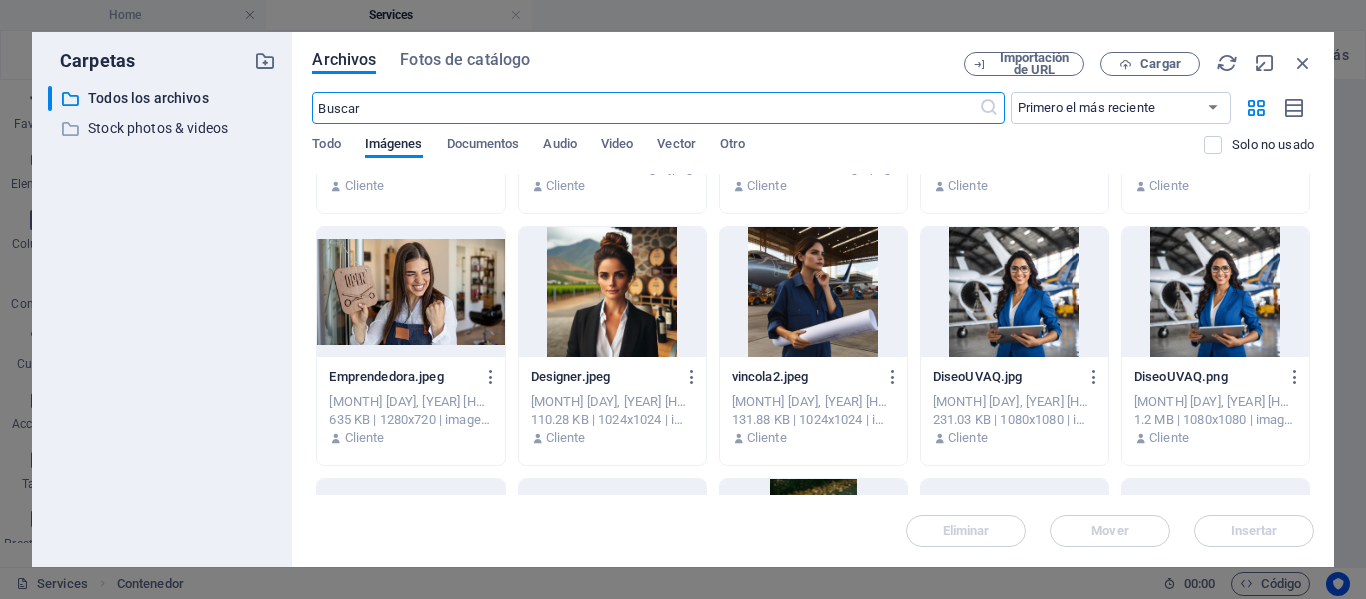 click at bounding box center [410, 292] 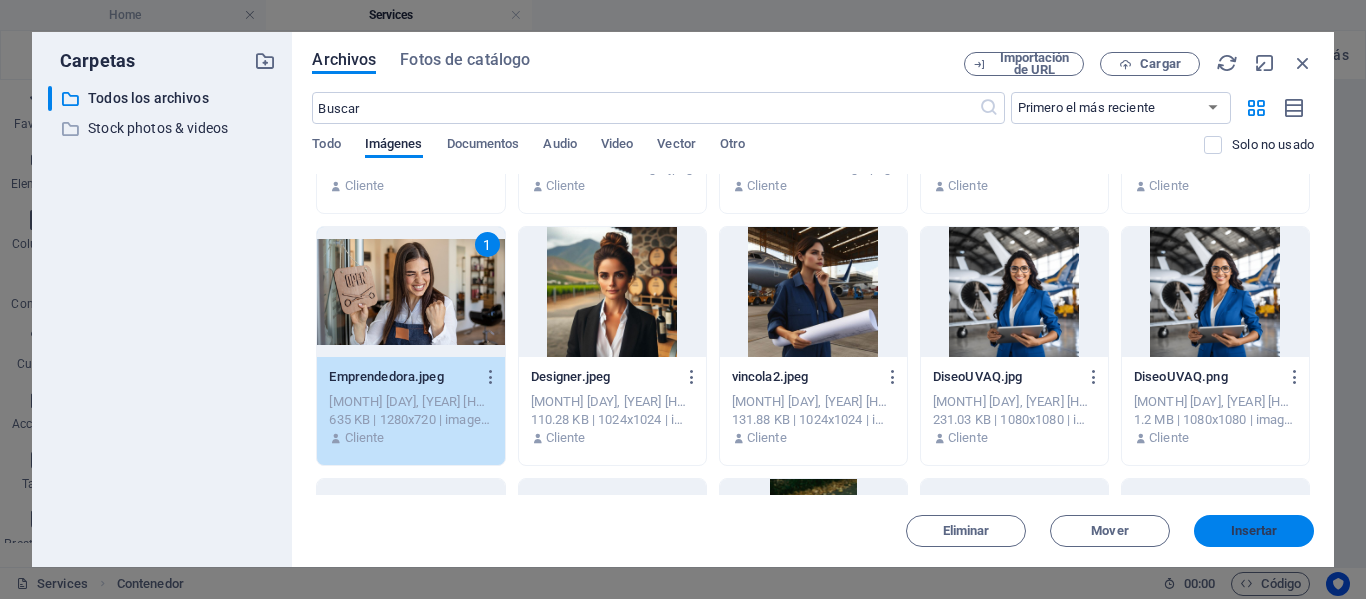 click on "Insertar" at bounding box center (1254, 531) 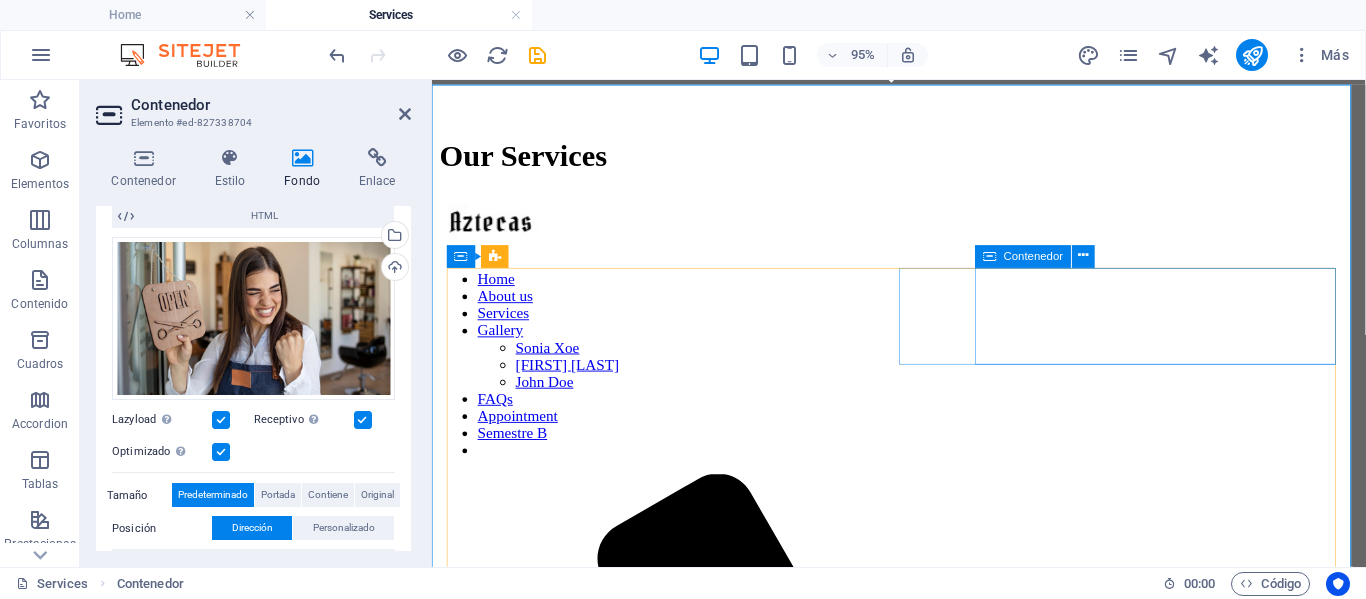 scroll, scrollTop: 602, scrollLeft: 0, axis: vertical 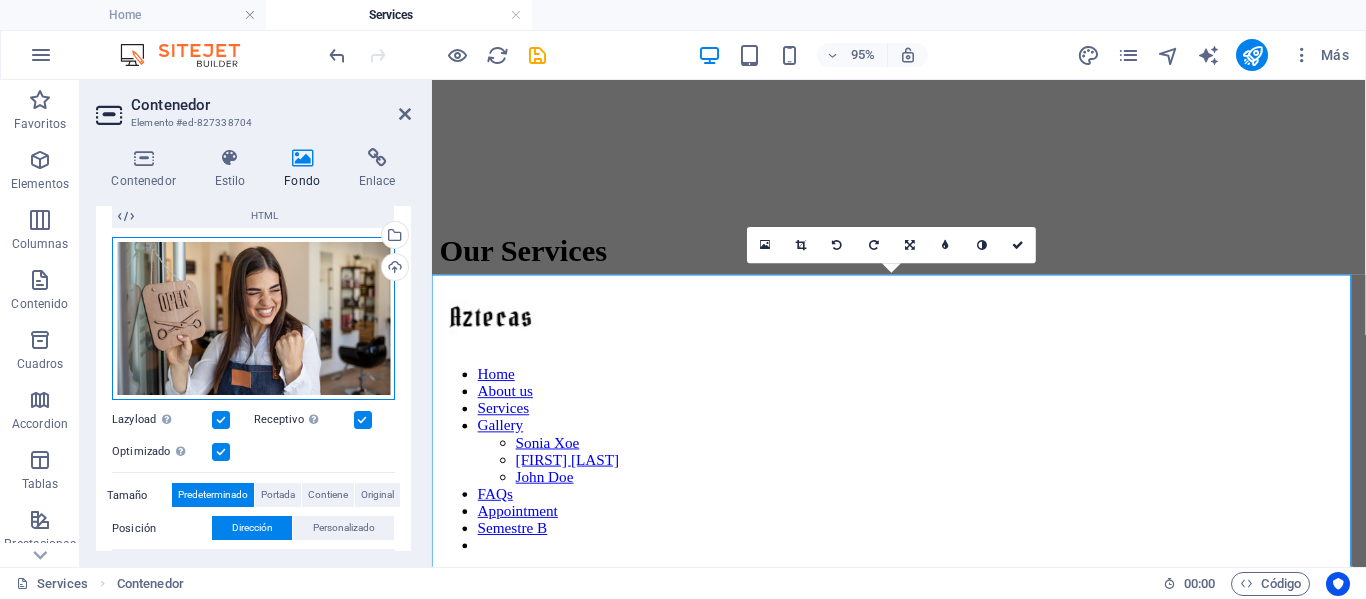 click on "Arrastra archivos aquí, haz clic para escoger archivos o  selecciona archivos de Archivos o de nuestra galería gratuita de fotos y vídeos" at bounding box center [253, 319] 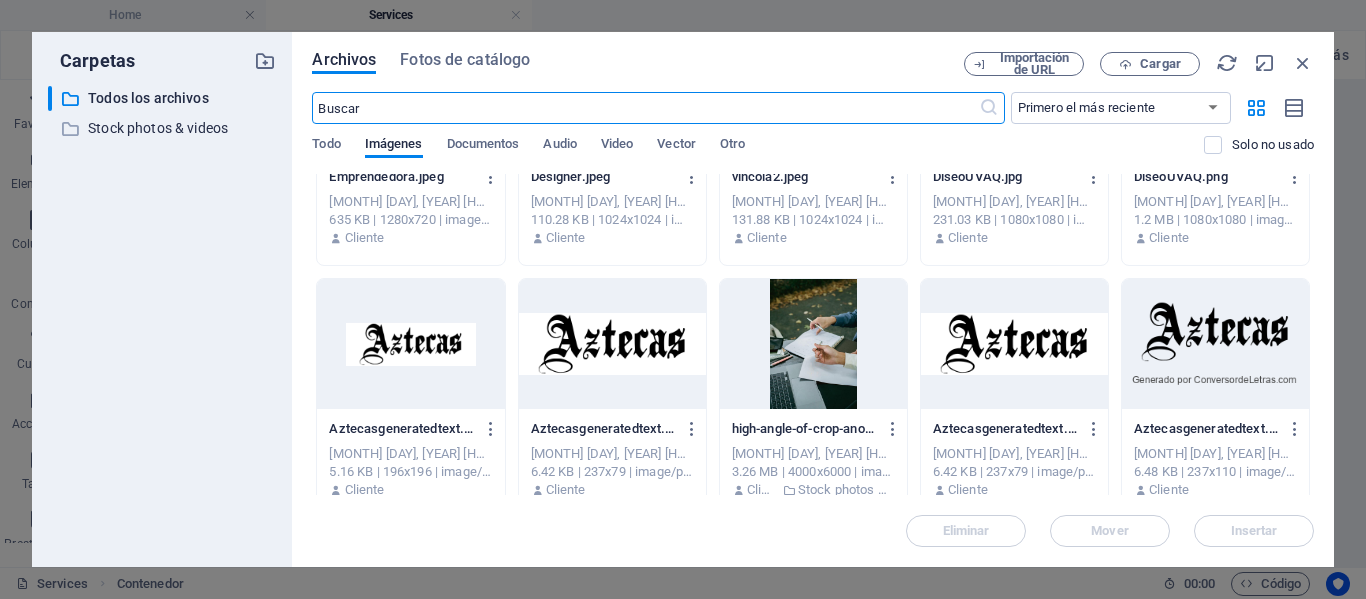 scroll, scrollTop: 675, scrollLeft: 0, axis: vertical 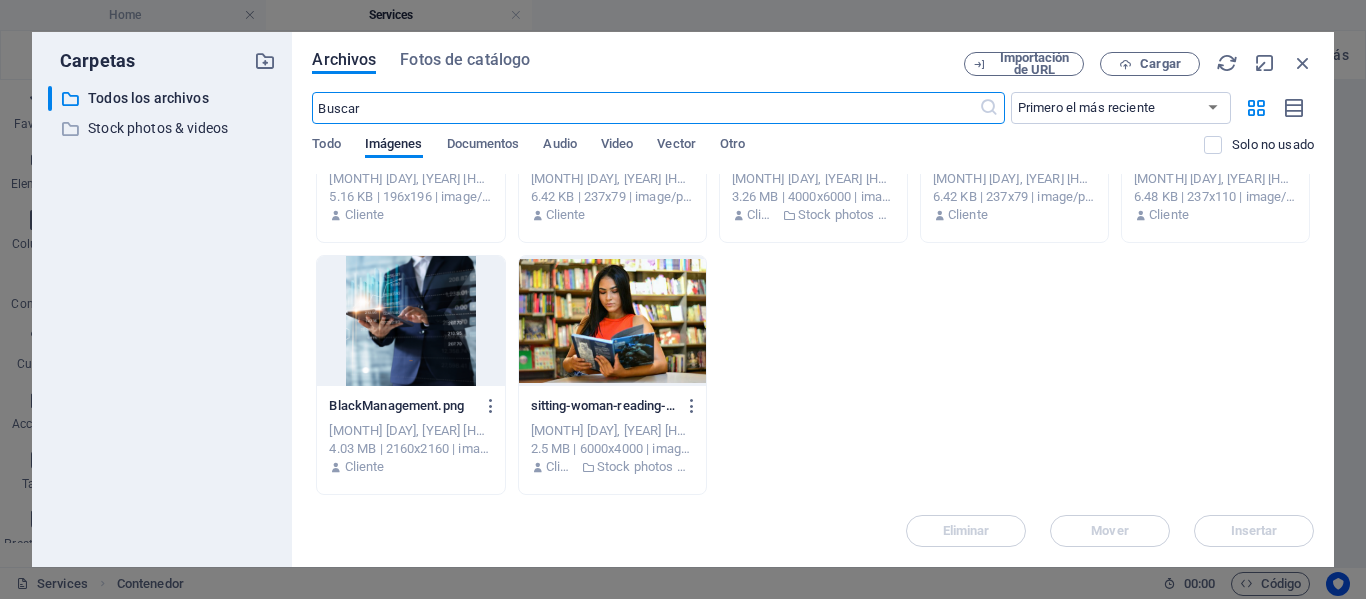 click at bounding box center (612, 321) 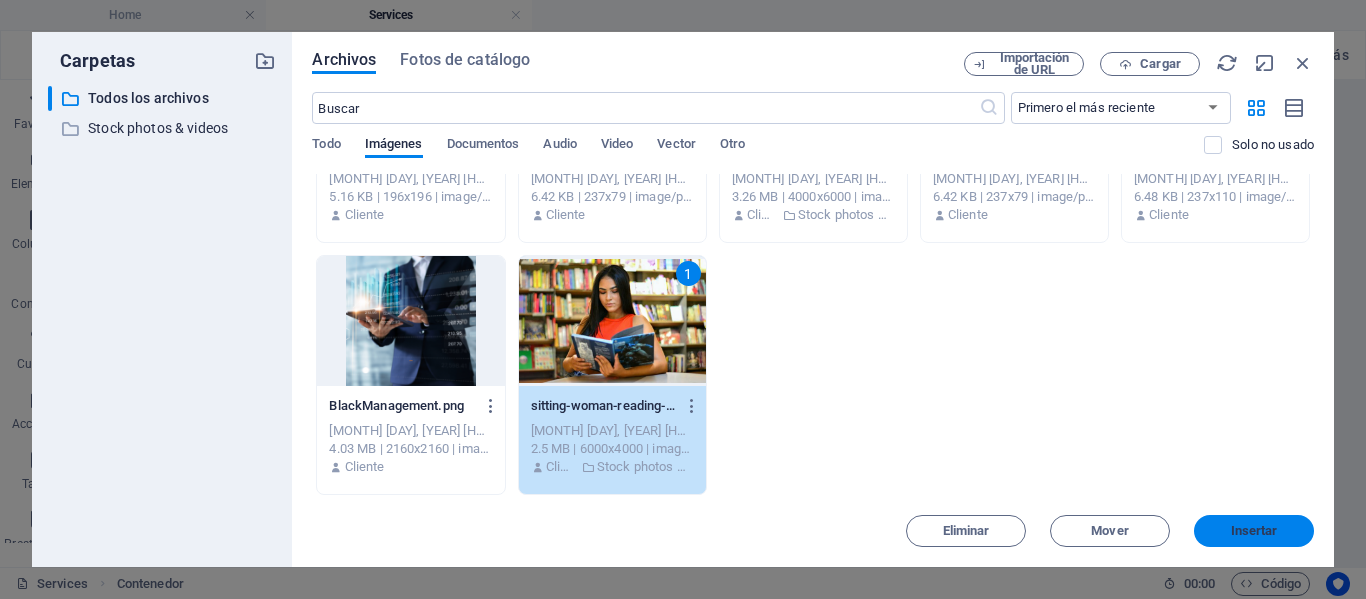 click on "Insertar" at bounding box center (1254, 531) 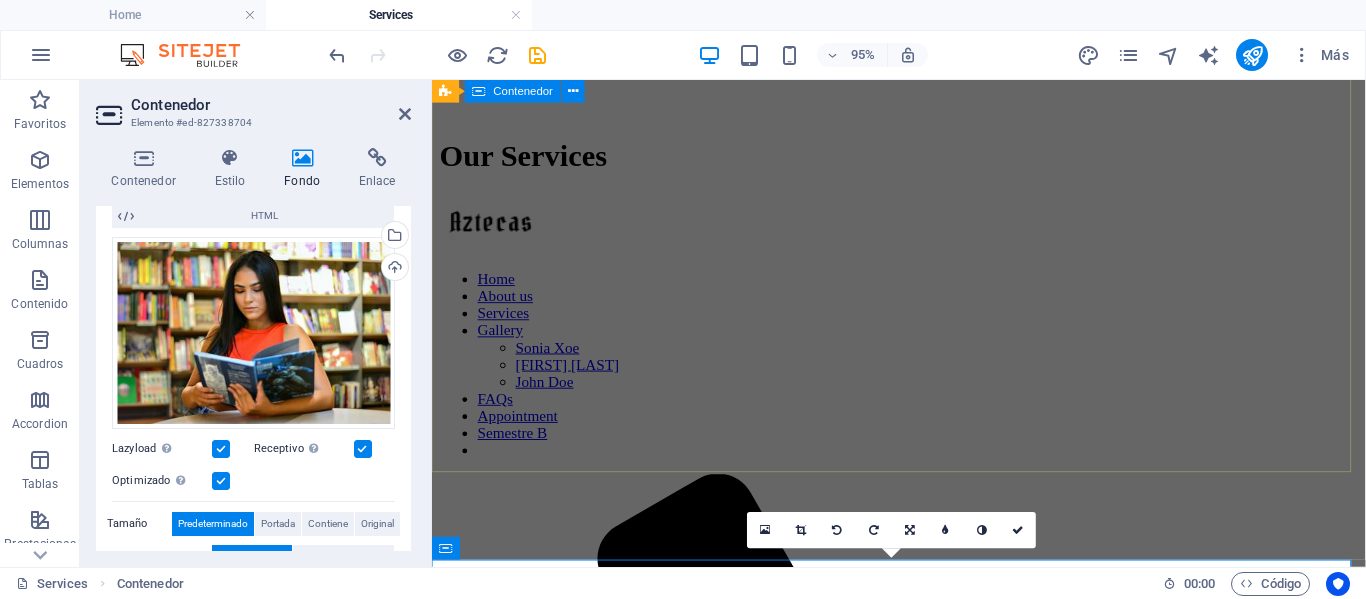scroll, scrollTop: 102, scrollLeft: 0, axis: vertical 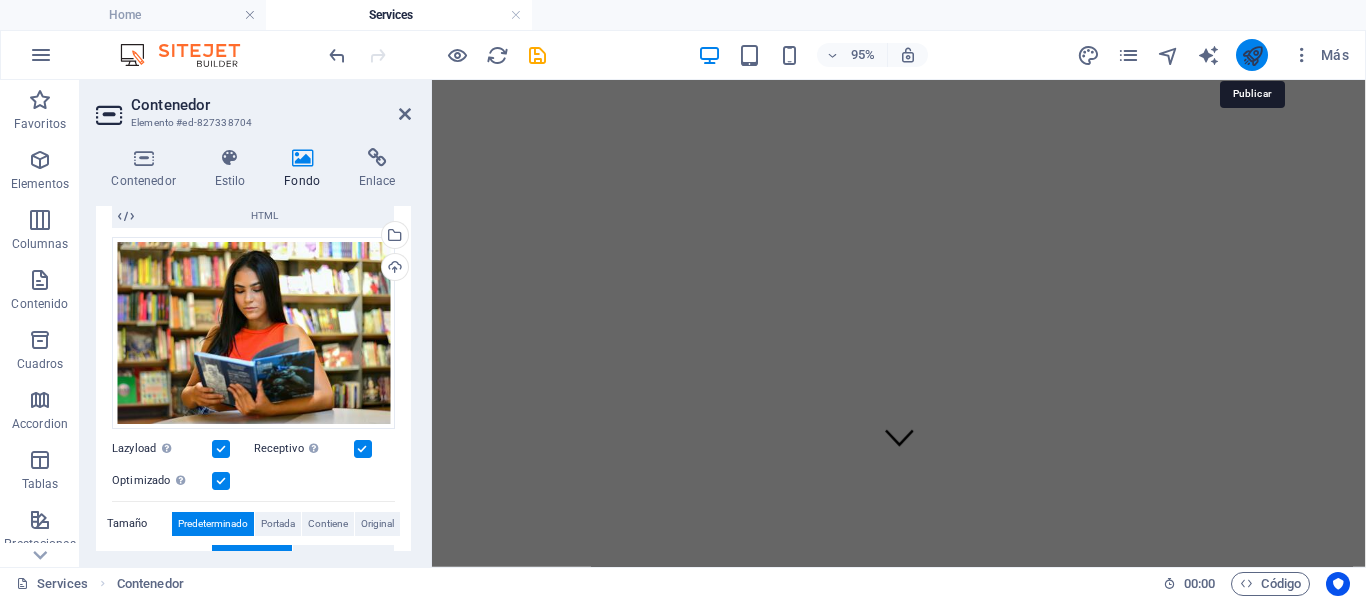 click at bounding box center [1252, 55] 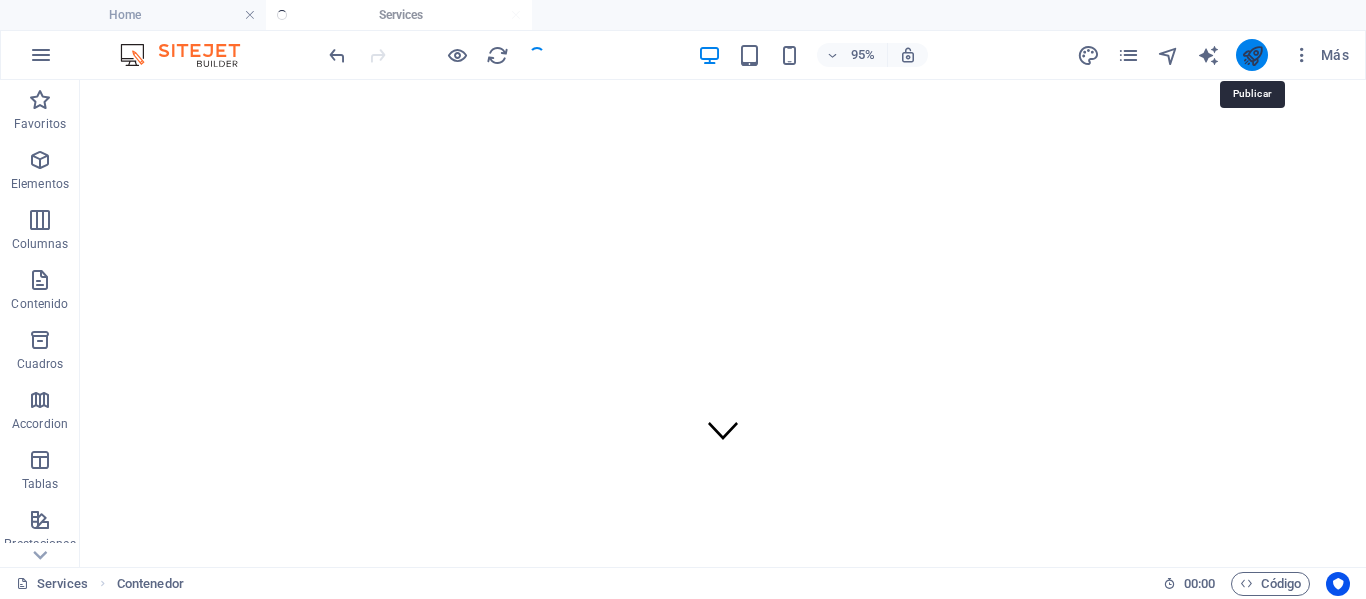 scroll, scrollTop: 999, scrollLeft: 0, axis: vertical 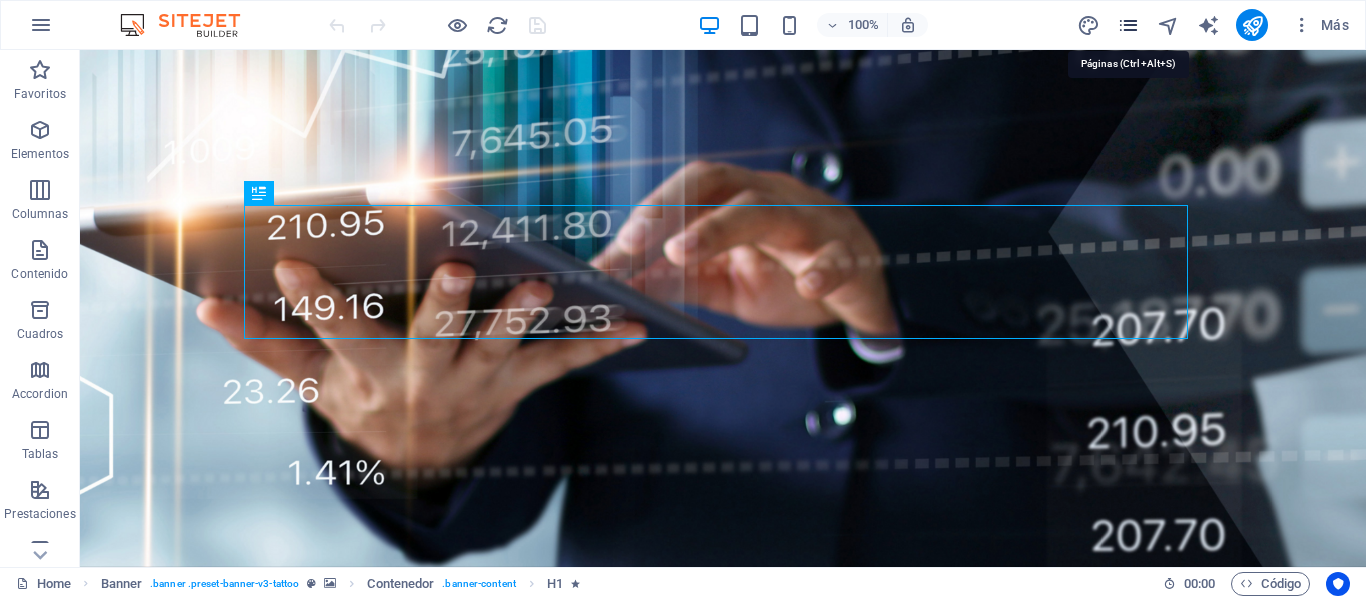 click at bounding box center (1128, 25) 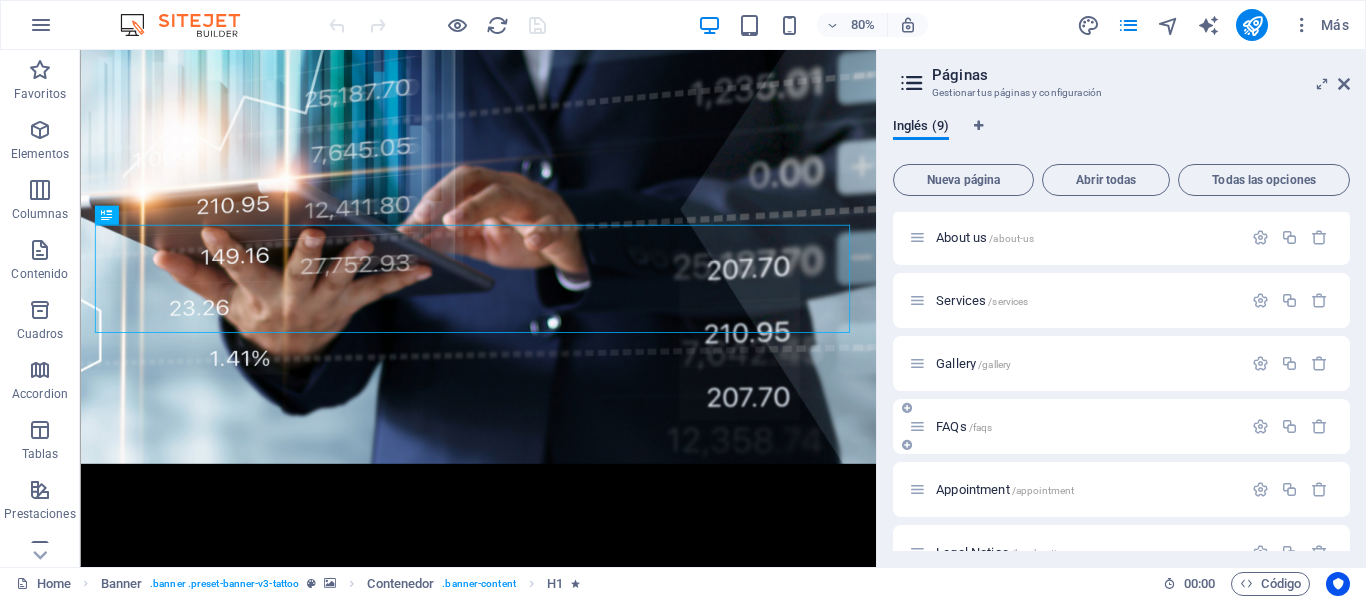scroll, scrollTop: 28, scrollLeft: 0, axis: vertical 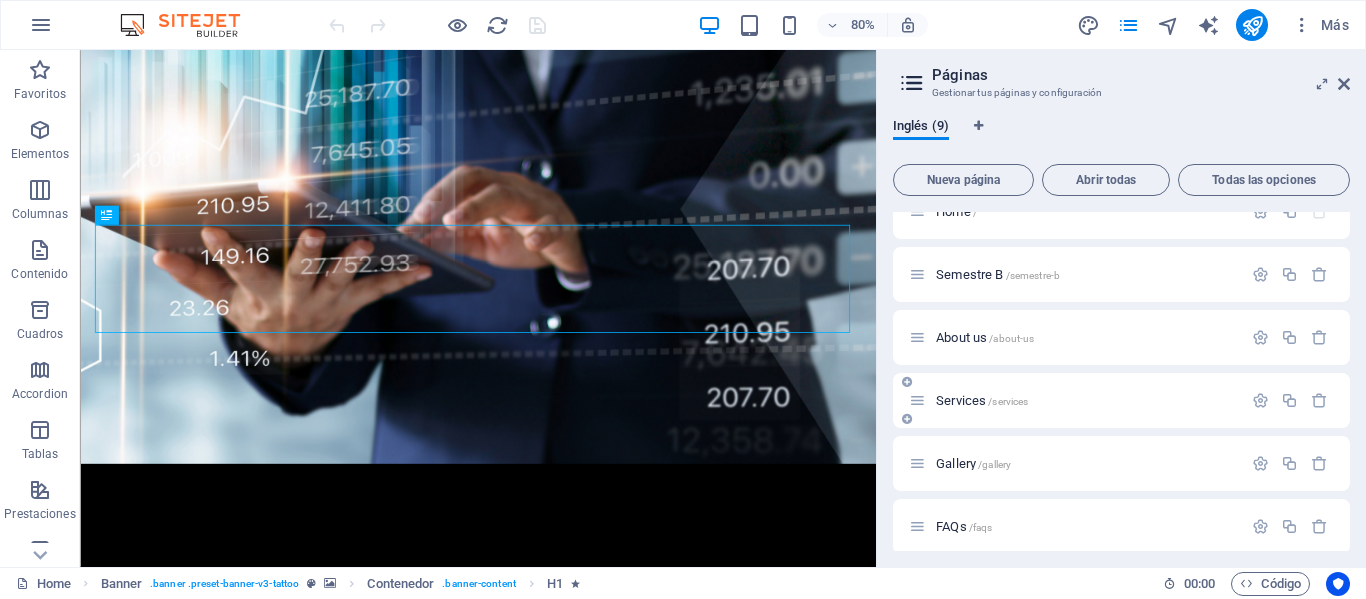 click on "Services /services" at bounding box center (982, 400) 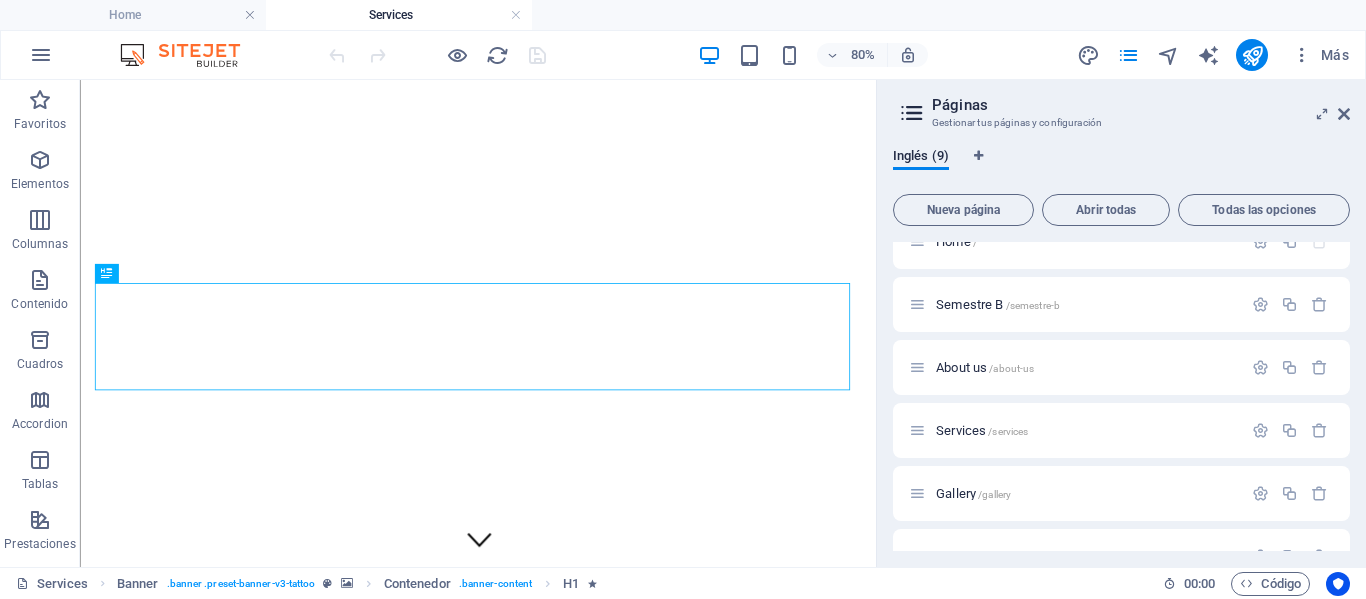 scroll, scrollTop: 0, scrollLeft: 0, axis: both 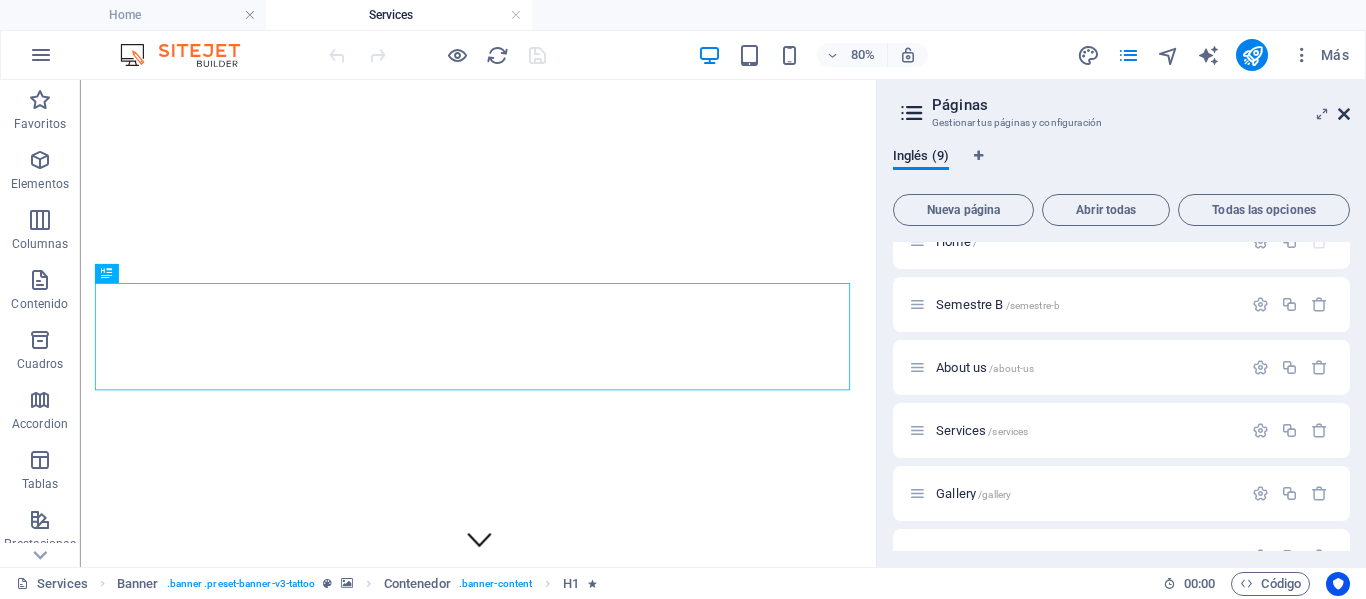 click at bounding box center [1344, 114] 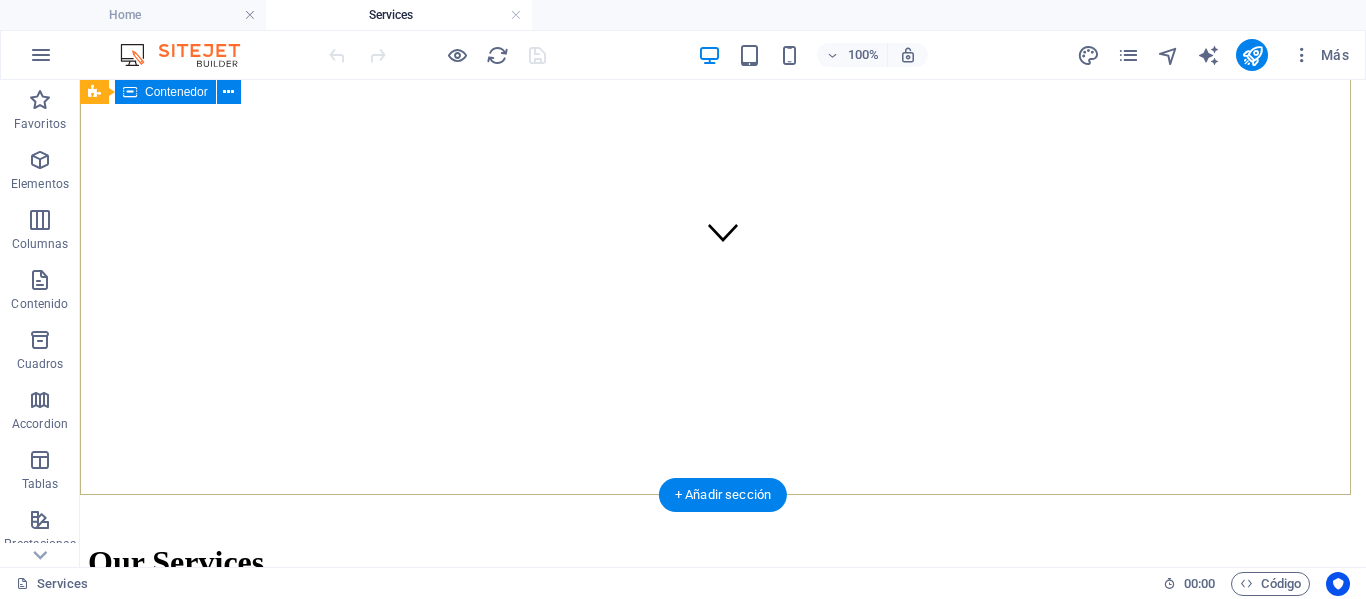 scroll, scrollTop: 200, scrollLeft: 0, axis: vertical 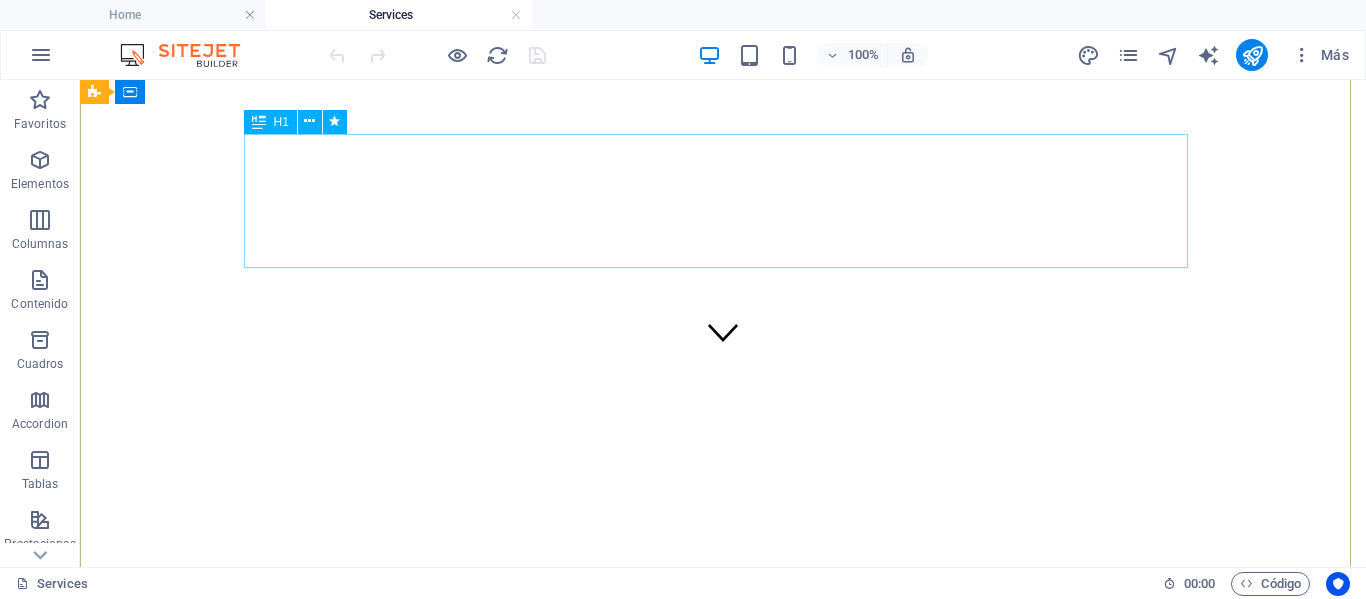 click on "Our Services" at bounding box center [723, 662] 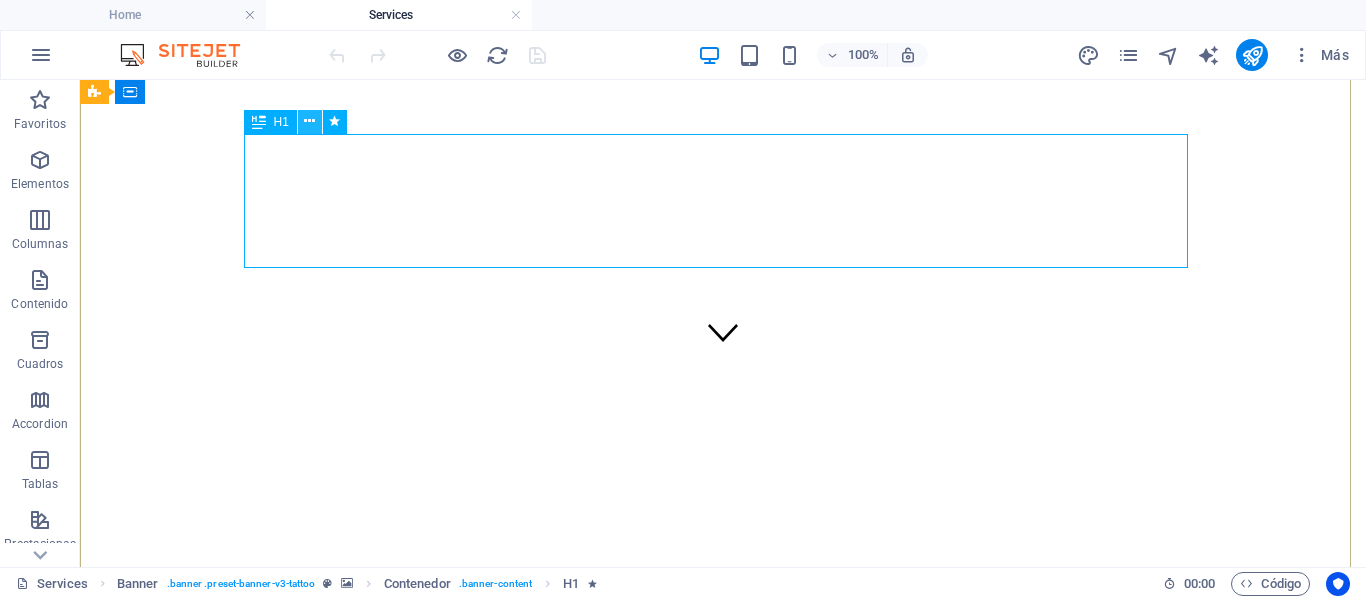 click at bounding box center (309, 121) 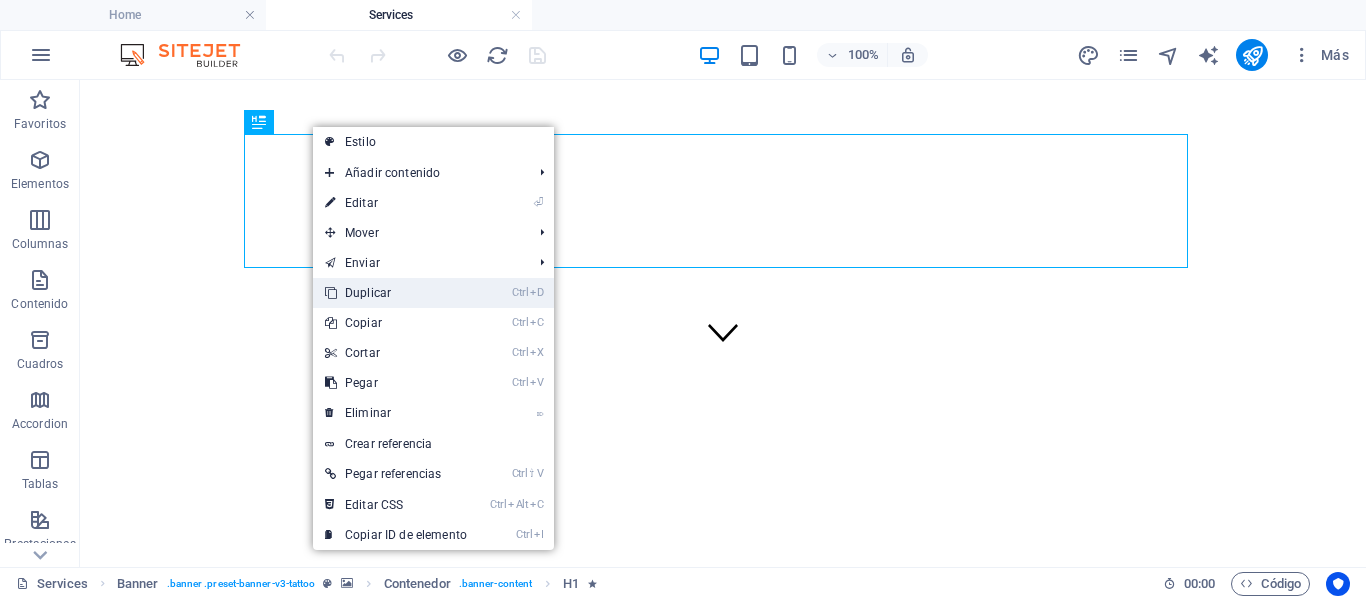 click on "Ctrl D  Duplicar" at bounding box center [396, 293] 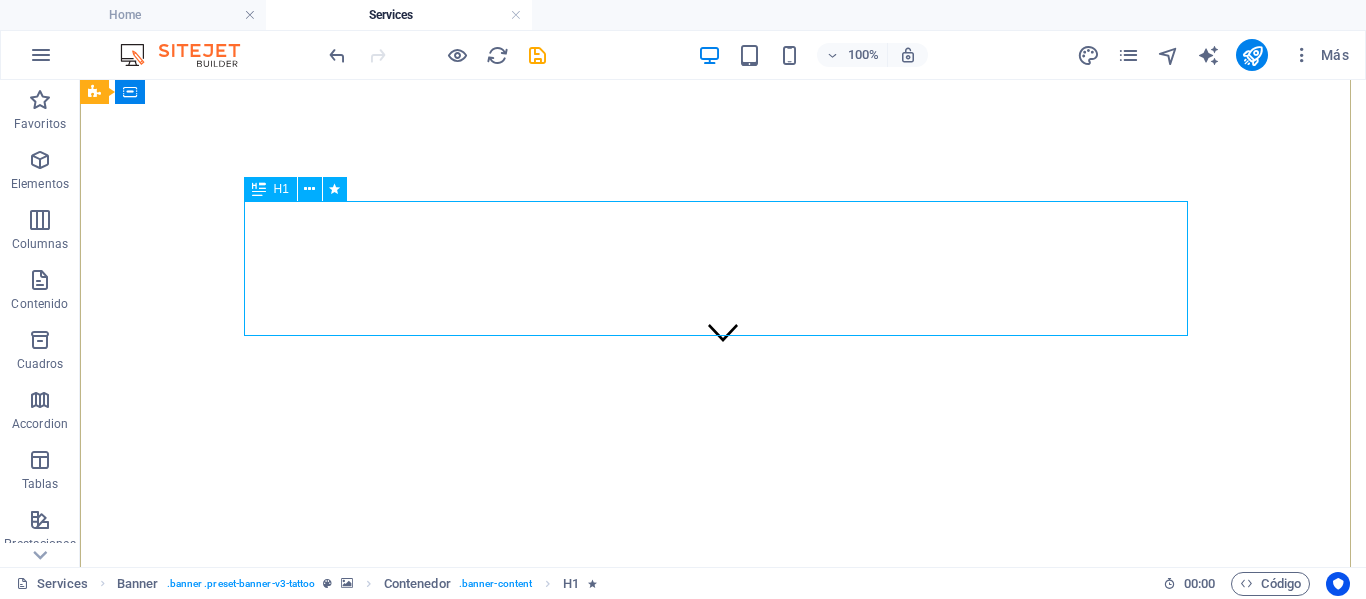 scroll, scrollTop: 0, scrollLeft: 0, axis: both 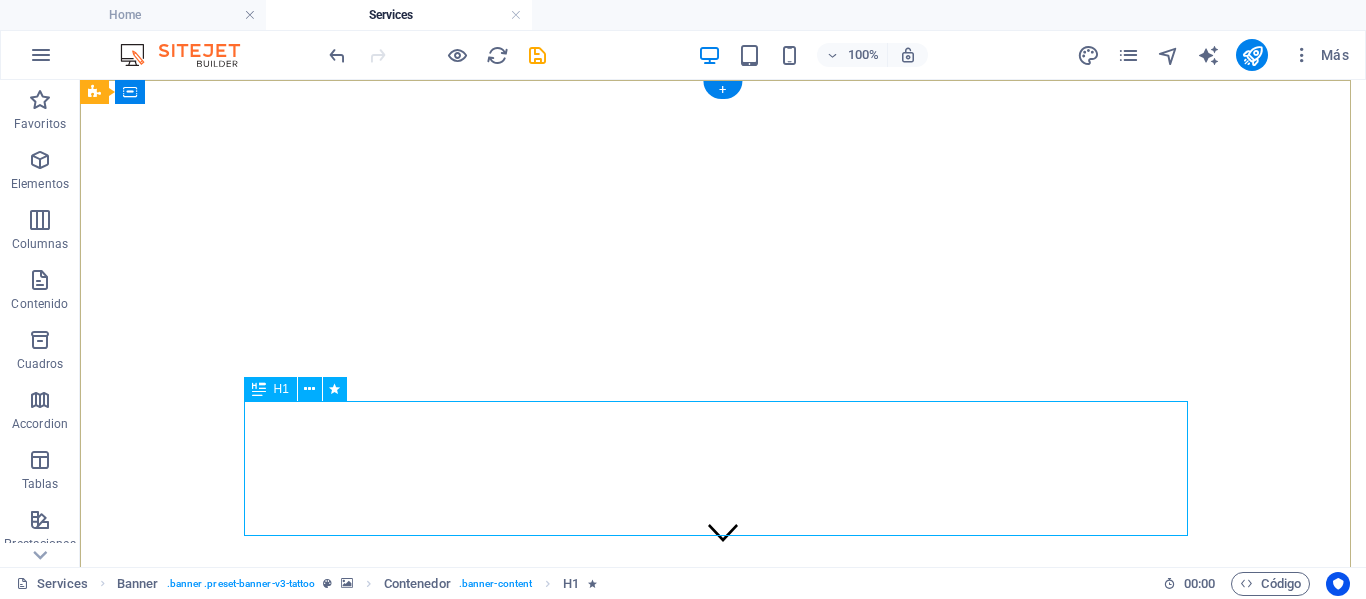 click on "Our Services" at bounding box center (723, 921) 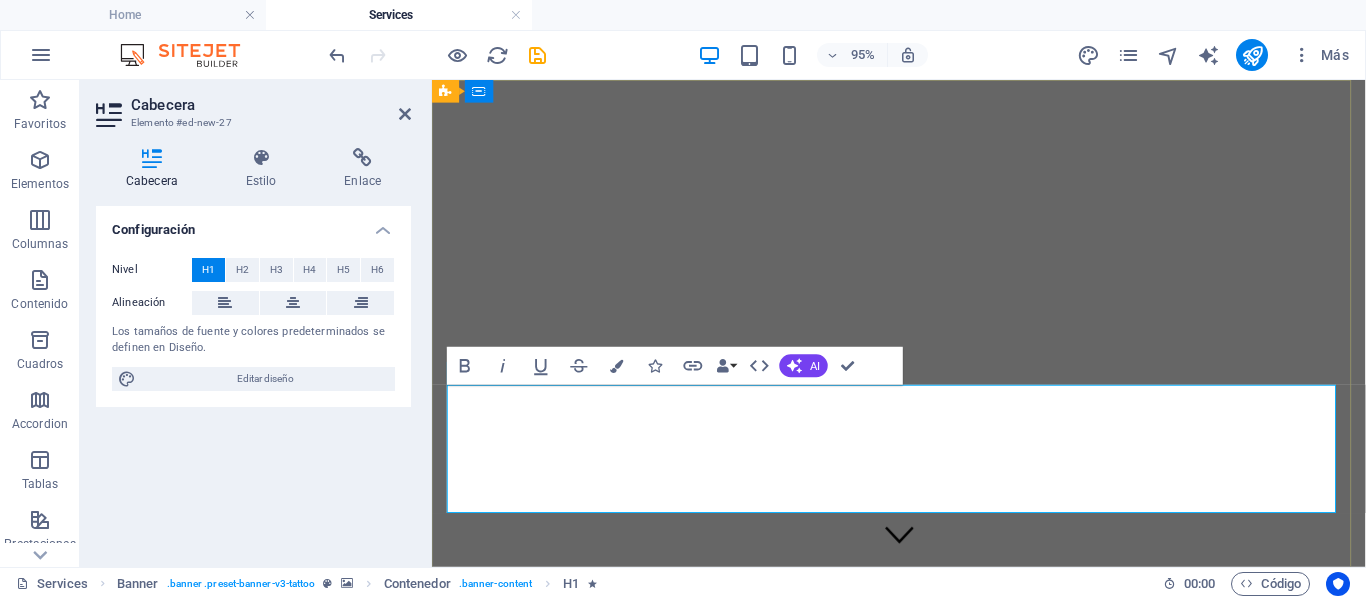 type 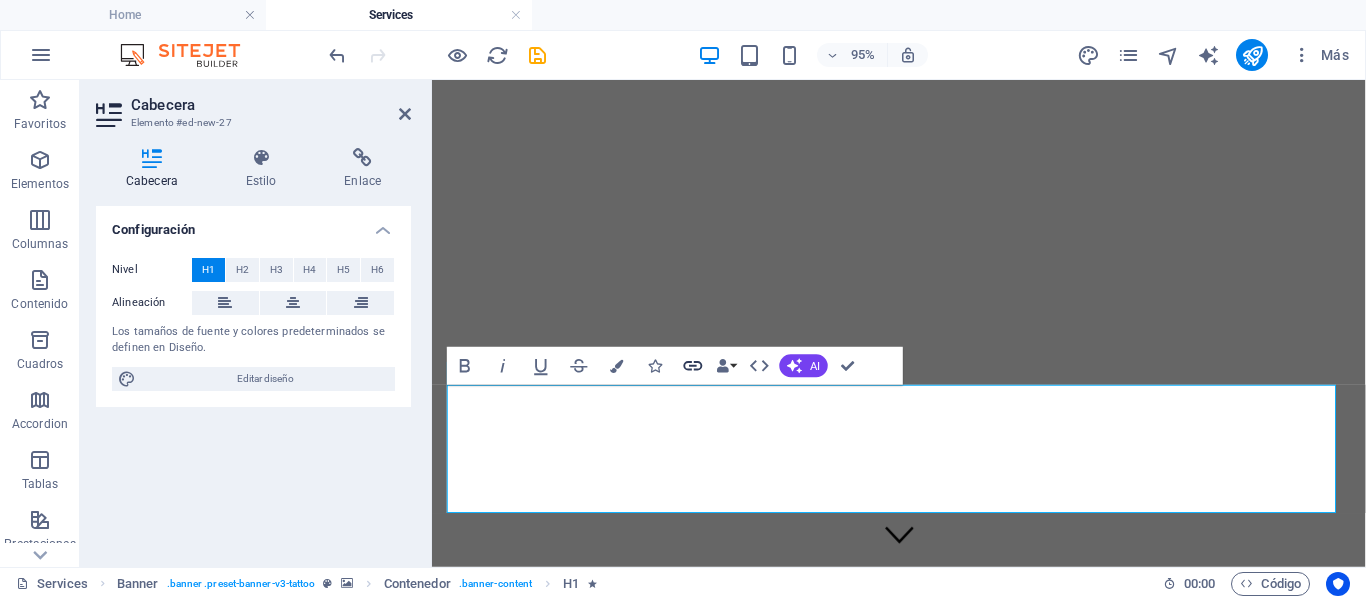 click 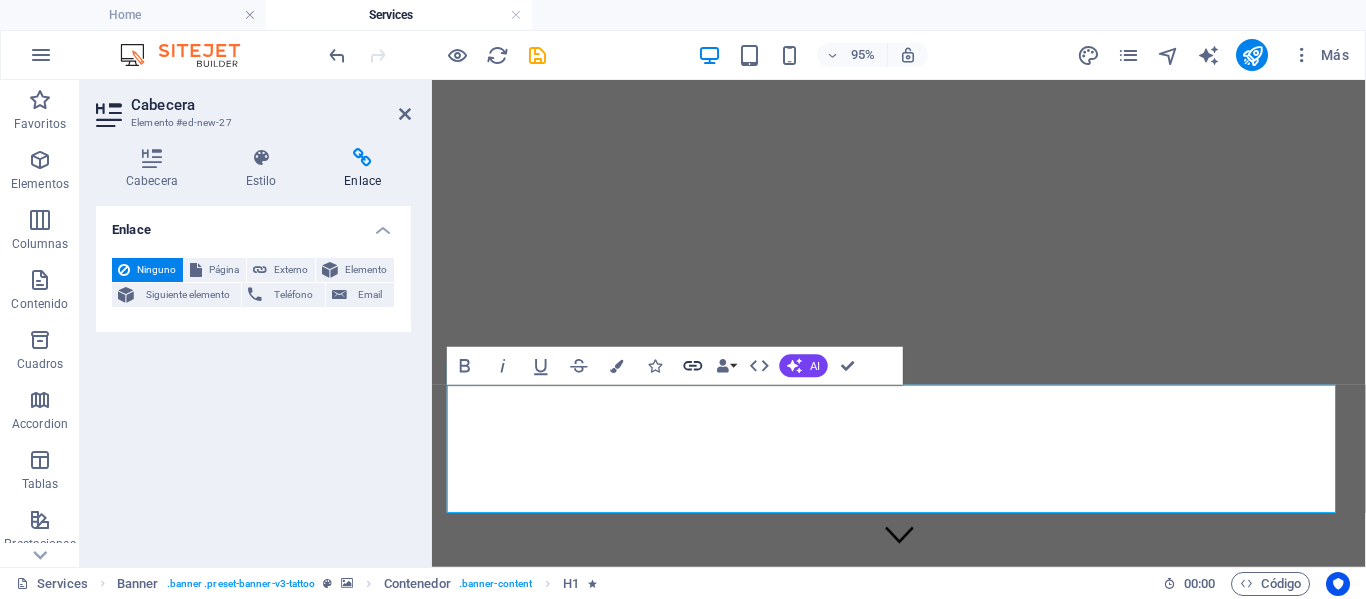 click 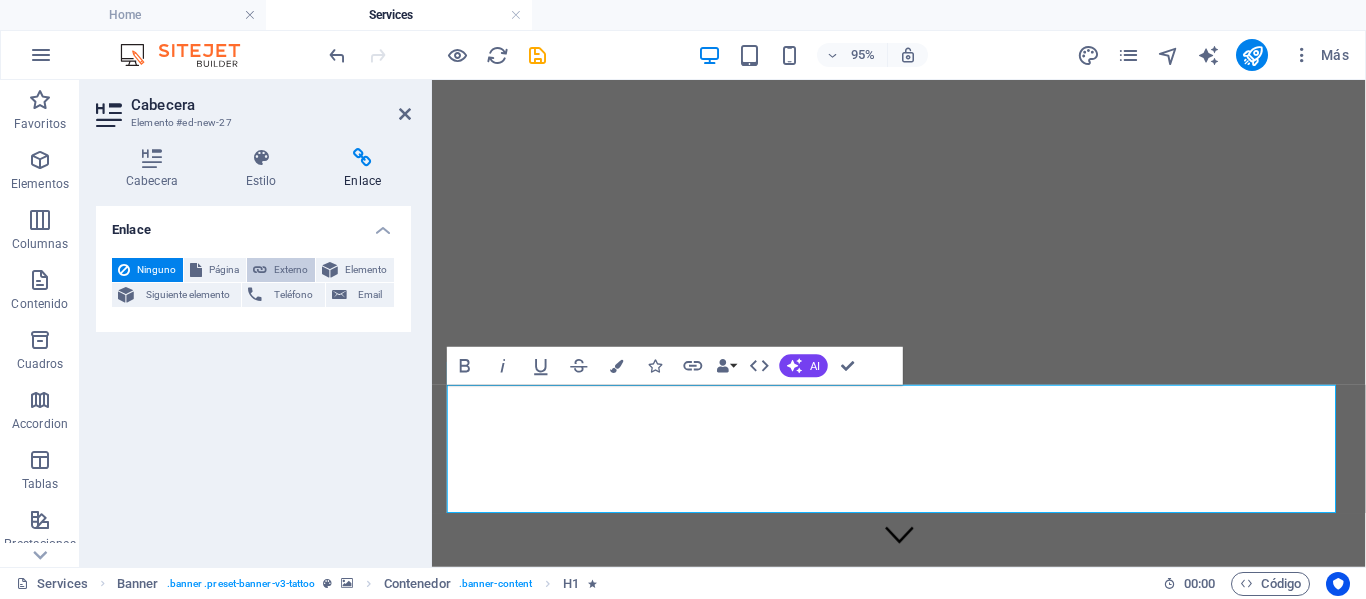 click on "Externo" at bounding box center [291, 270] 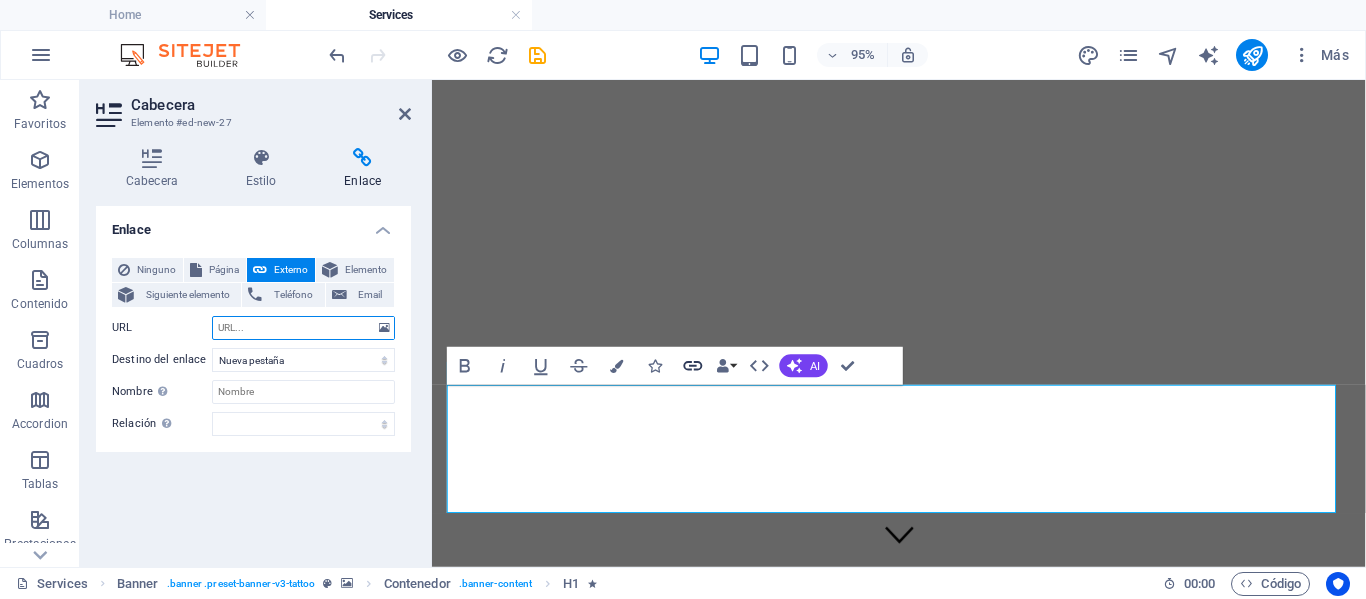 click 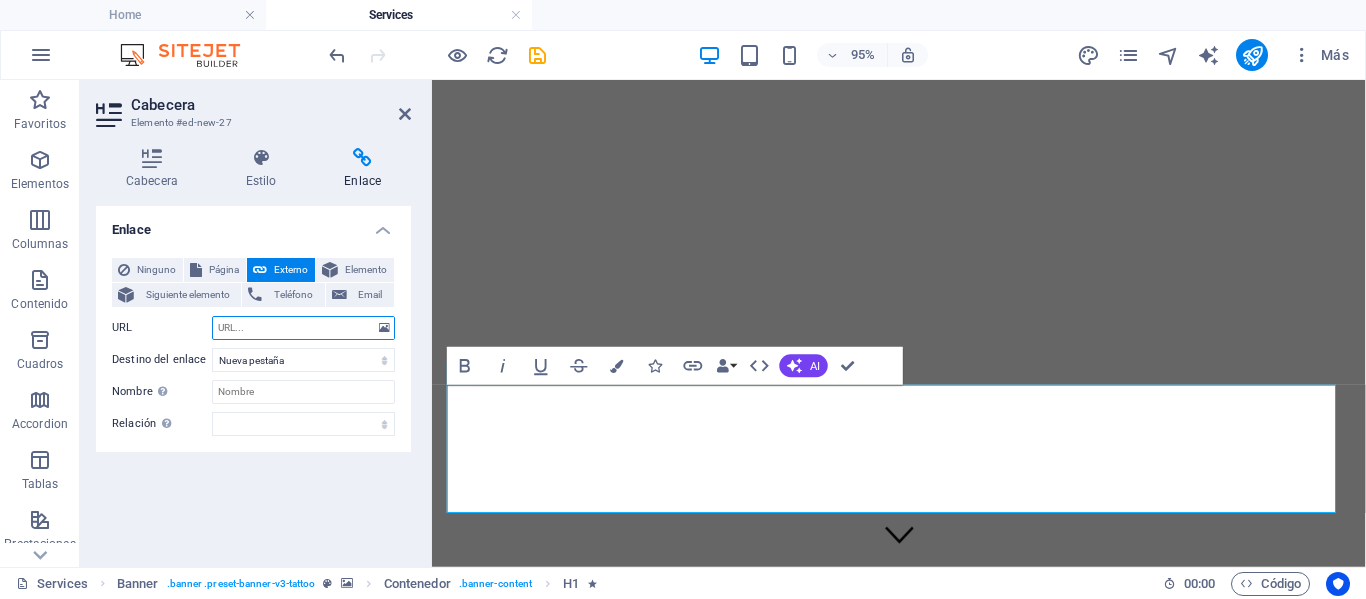 click on "URL" at bounding box center [303, 328] 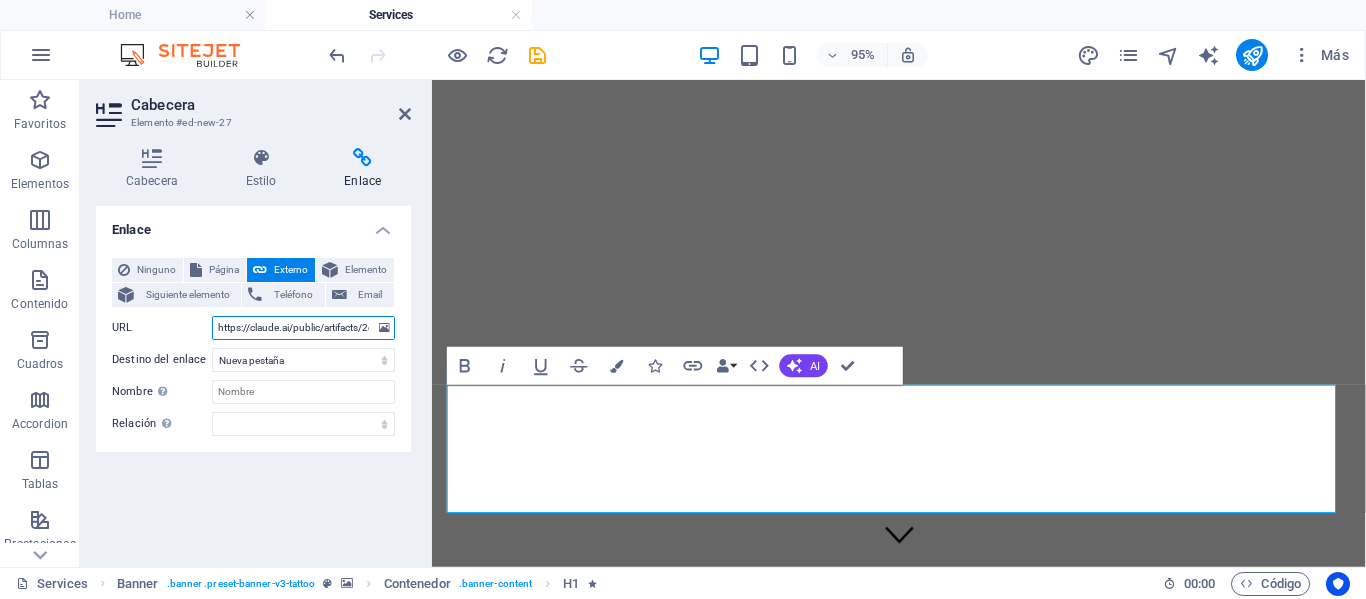 scroll, scrollTop: 0, scrollLeft: 188, axis: horizontal 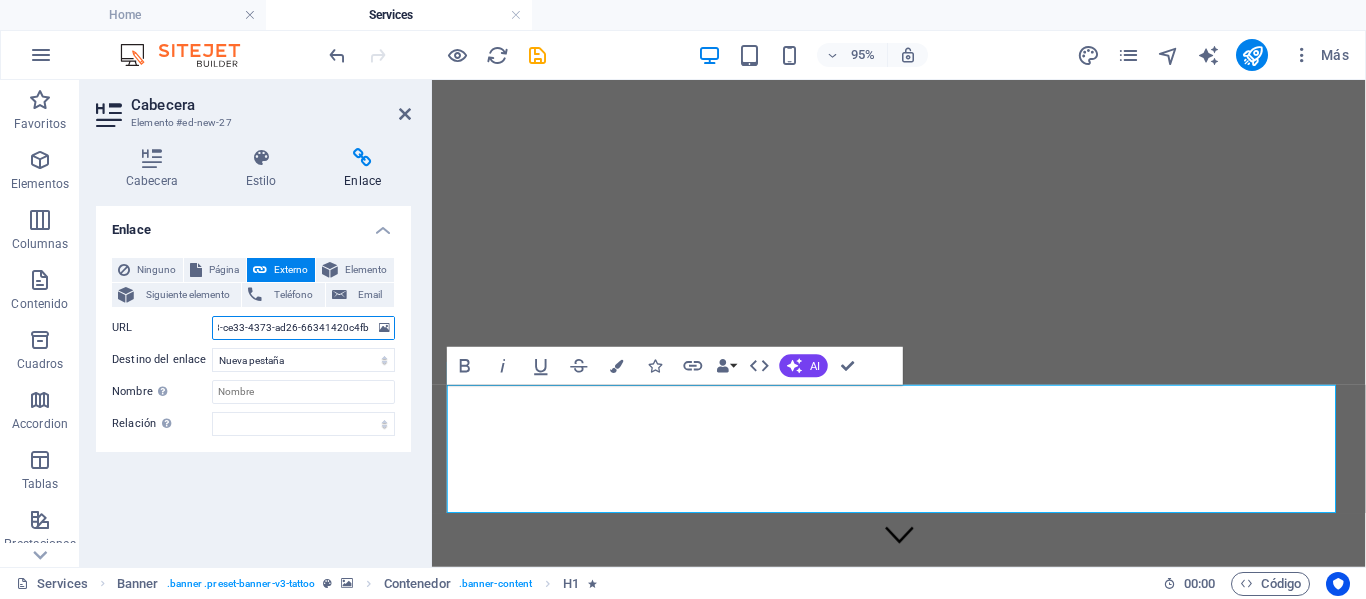 type on "https://claude.ai/public/artifacts/2ecb8128-ce33-4373-ad26-66341420c4fb" 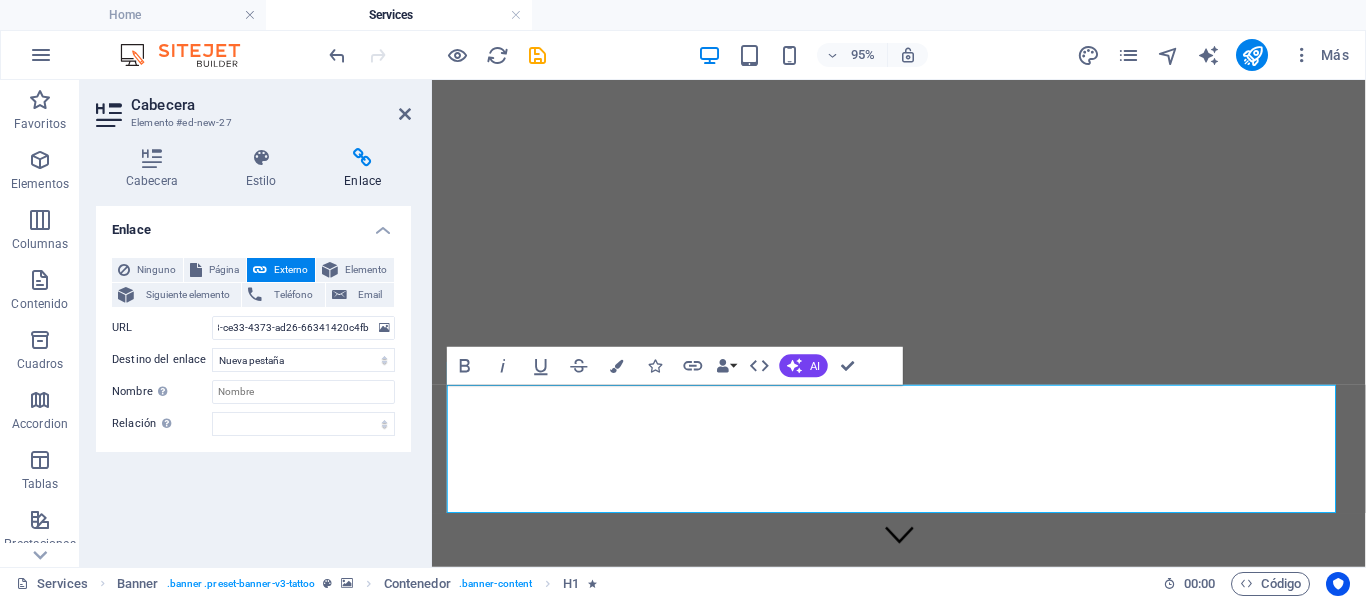 click on "Home Services" at bounding box center (683, 15) 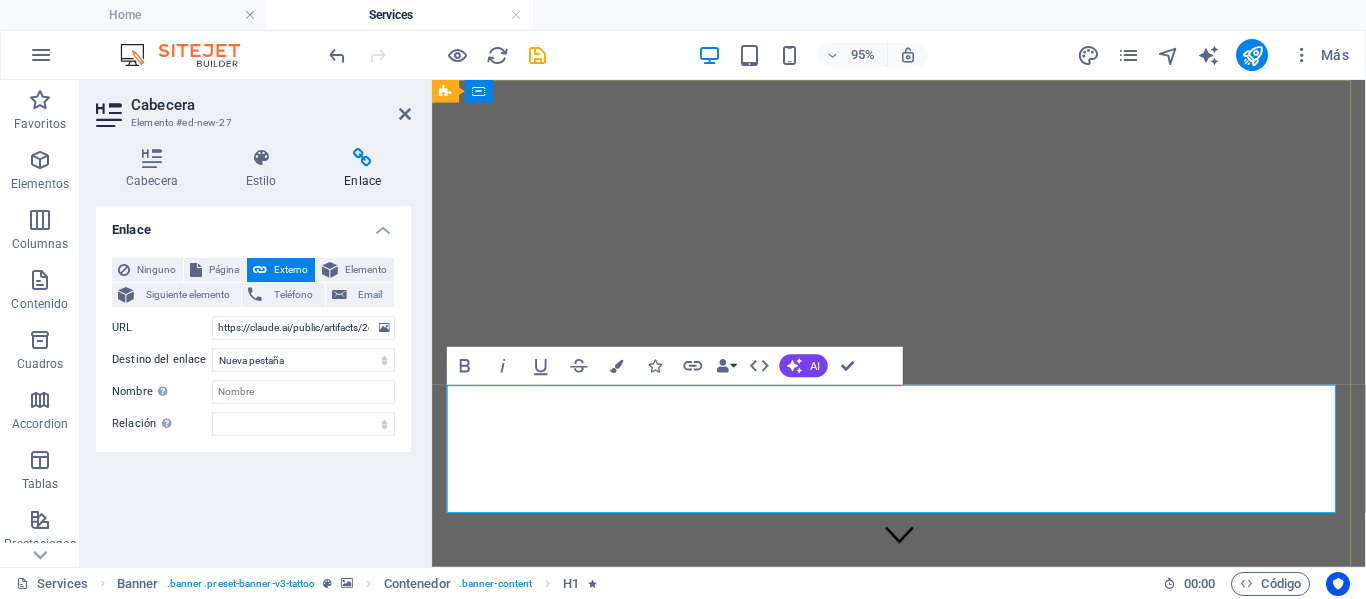 click on "Calculadora de Razones Financieras" at bounding box center [689, 921] 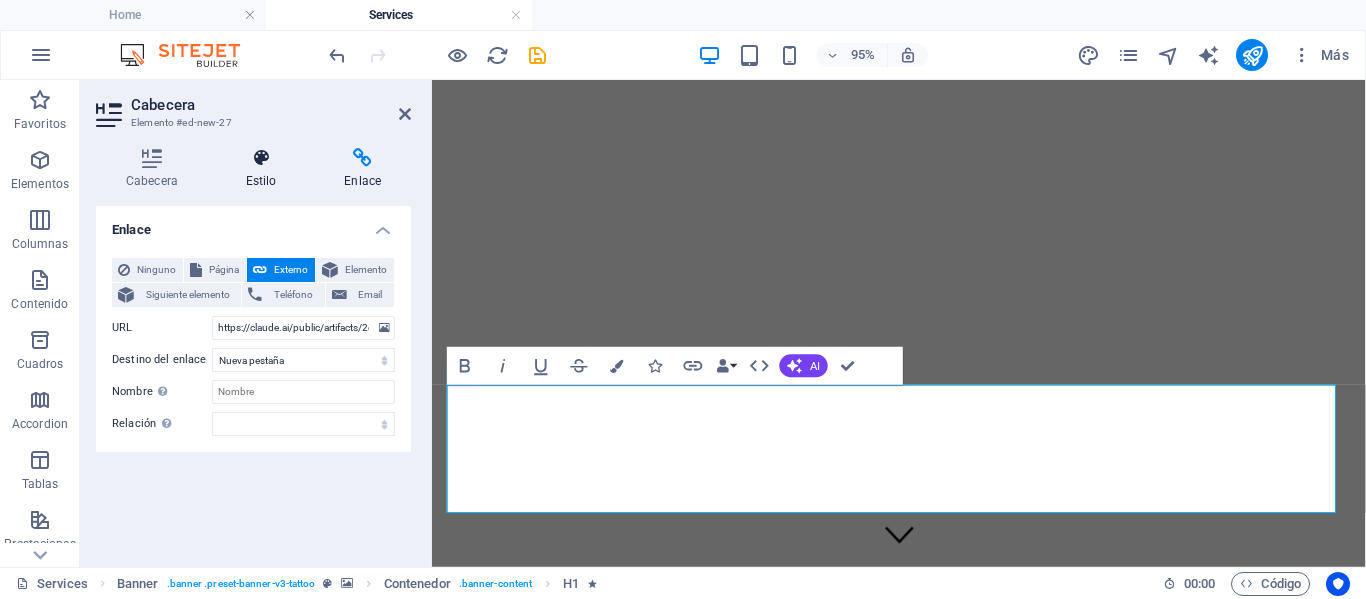 click on "Estilo" at bounding box center [265, 169] 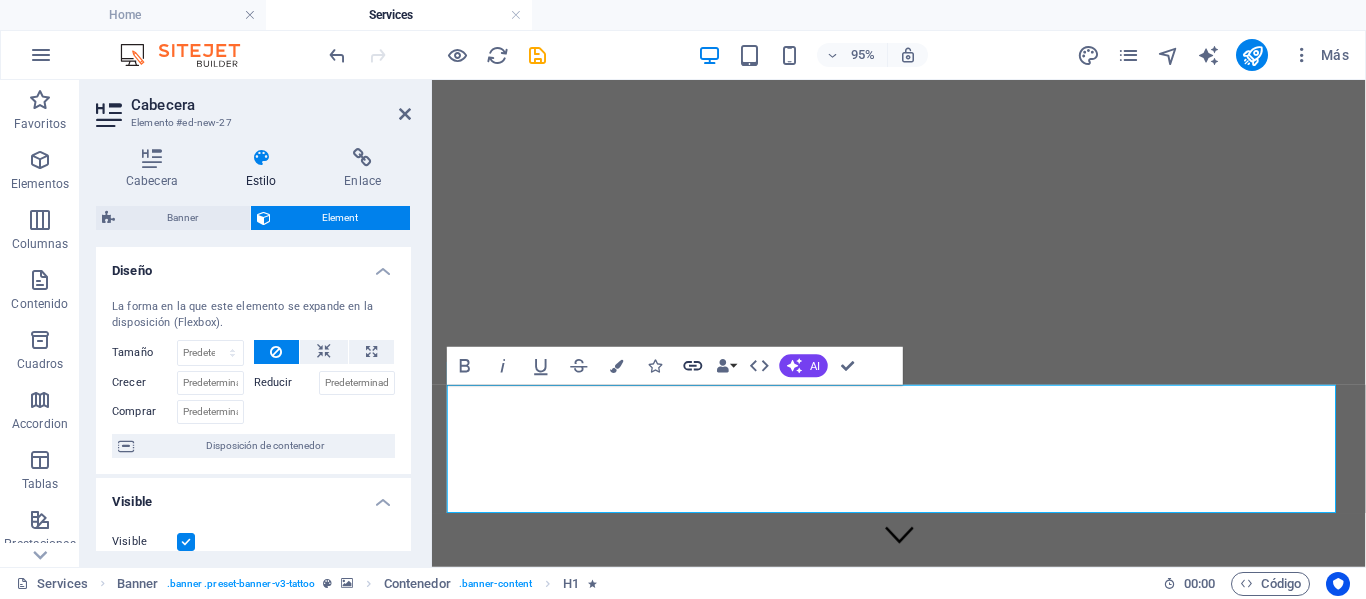 click 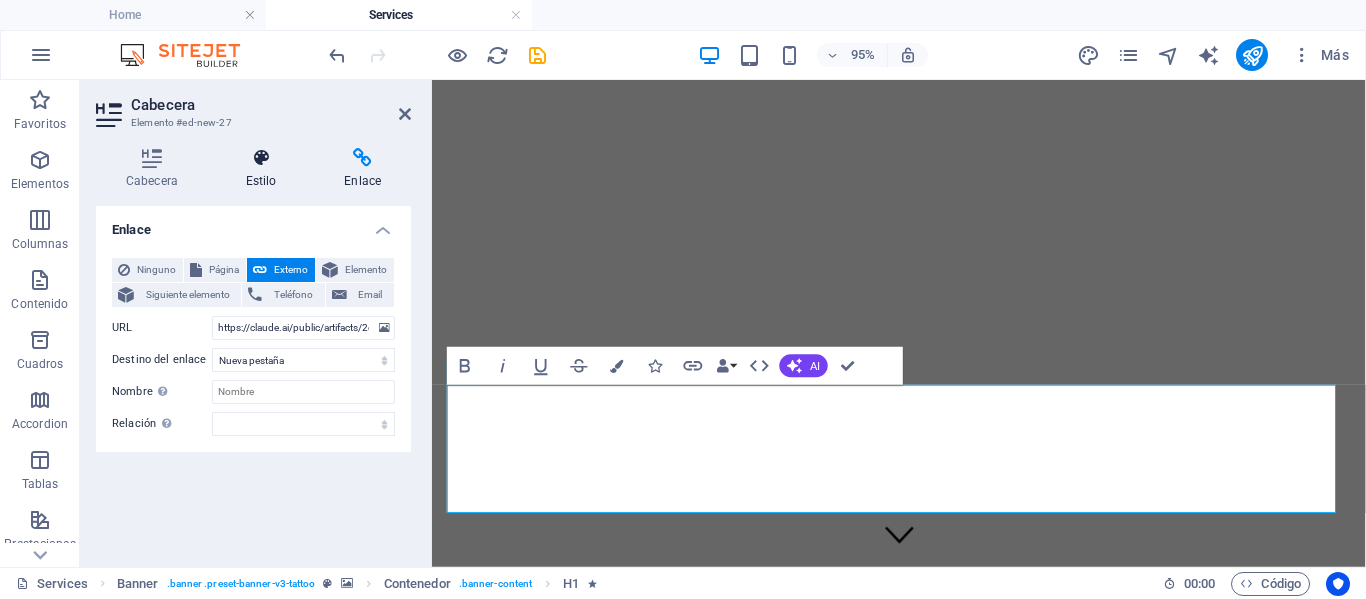 click on "Estilo" at bounding box center [265, 169] 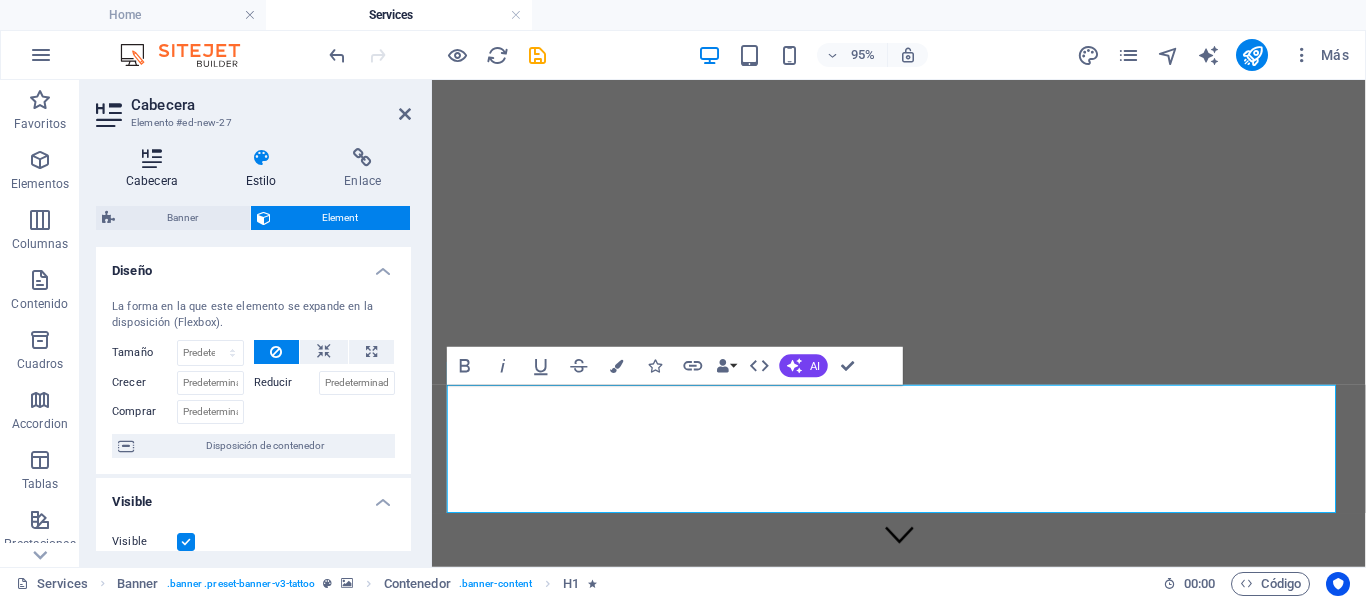 click on "Cabecera" at bounding box center (156, 169) 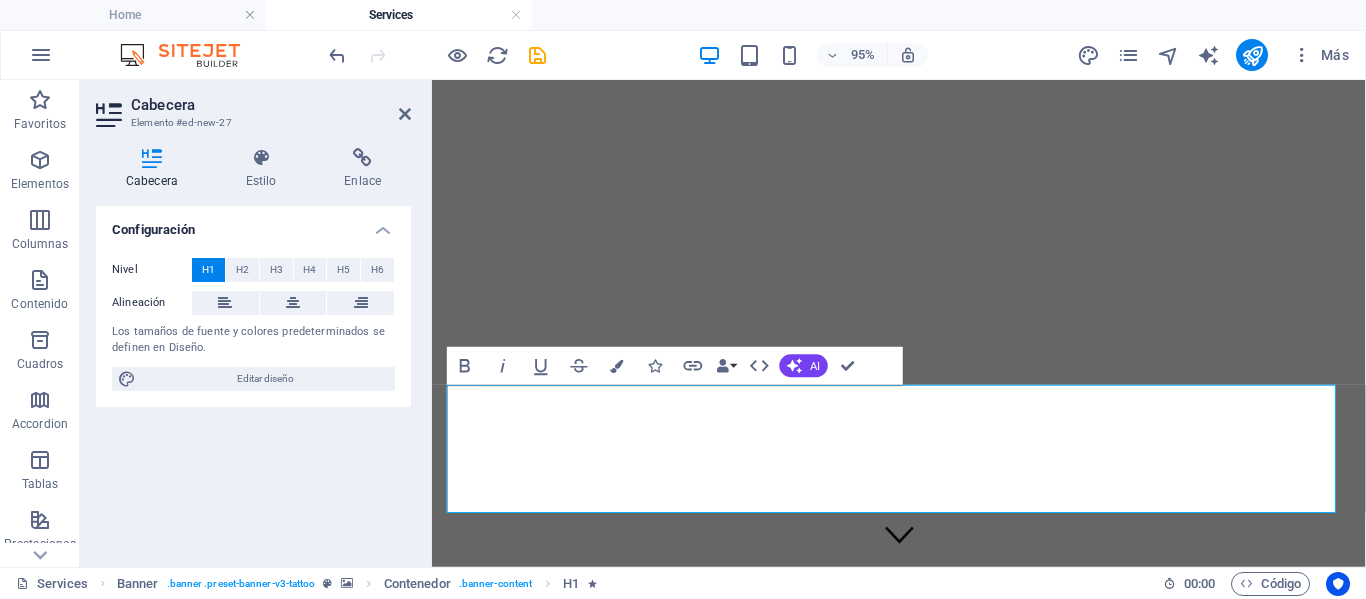 click on "Home Services" at bounding box center (683, 15) 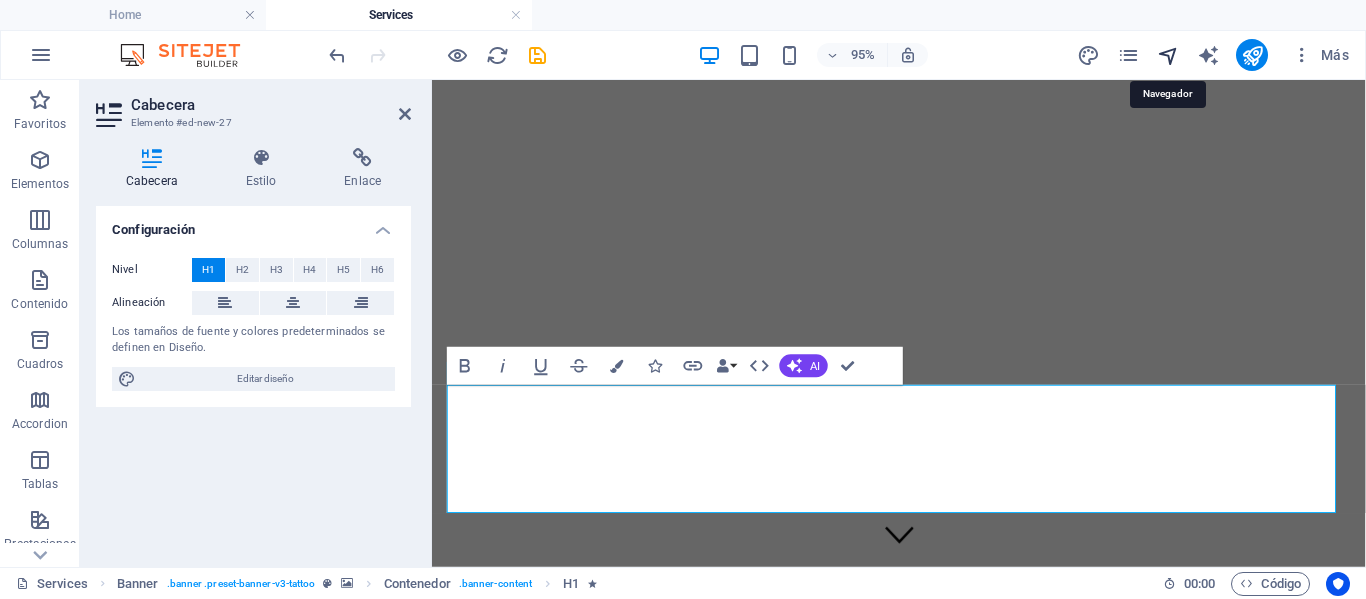 click at bounding box center [1168, 55] 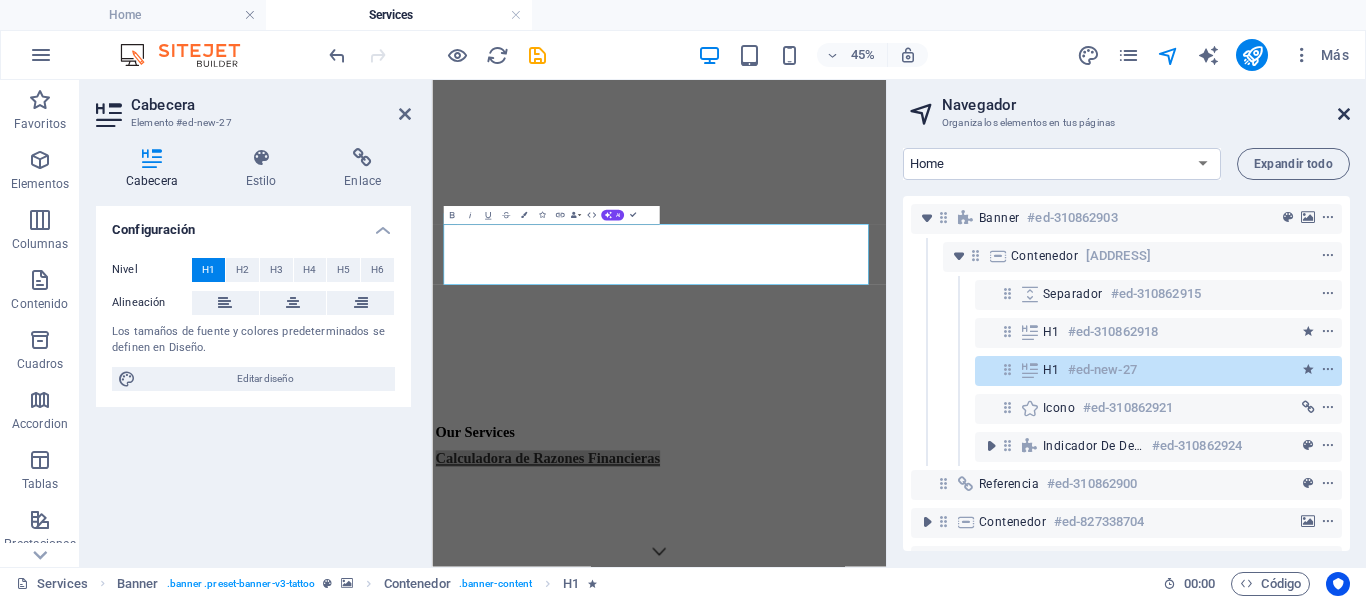 click at bounding box center (1344, 114) 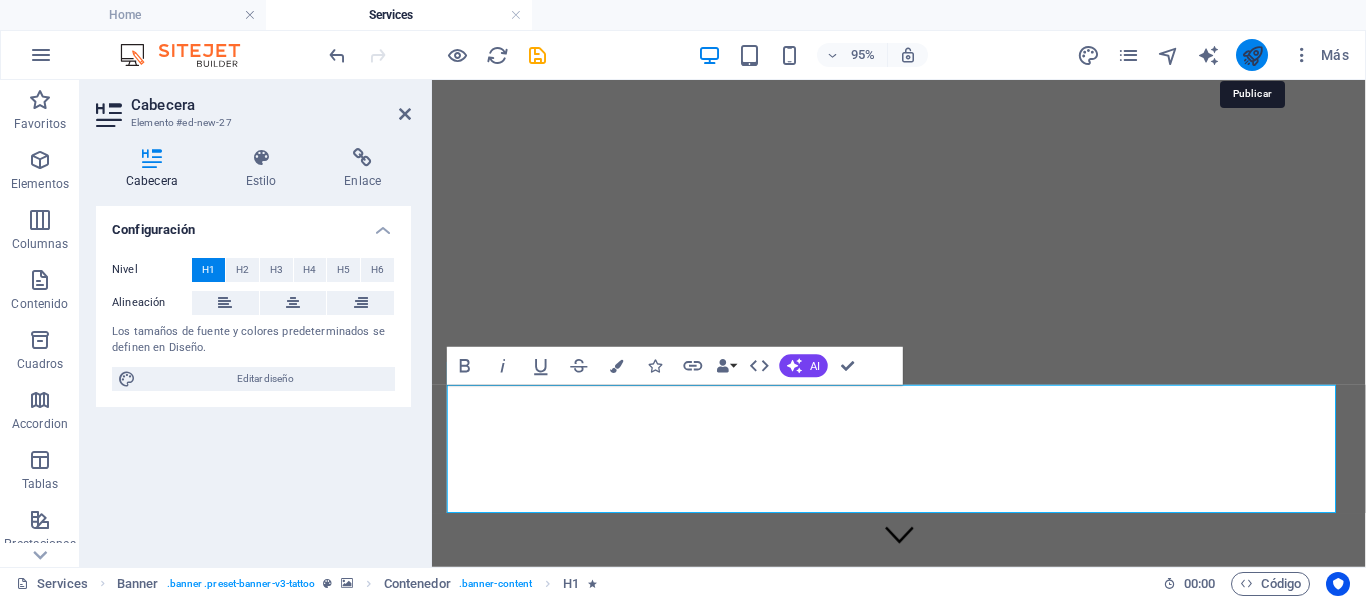 click at bounding box center [1252, 55] 